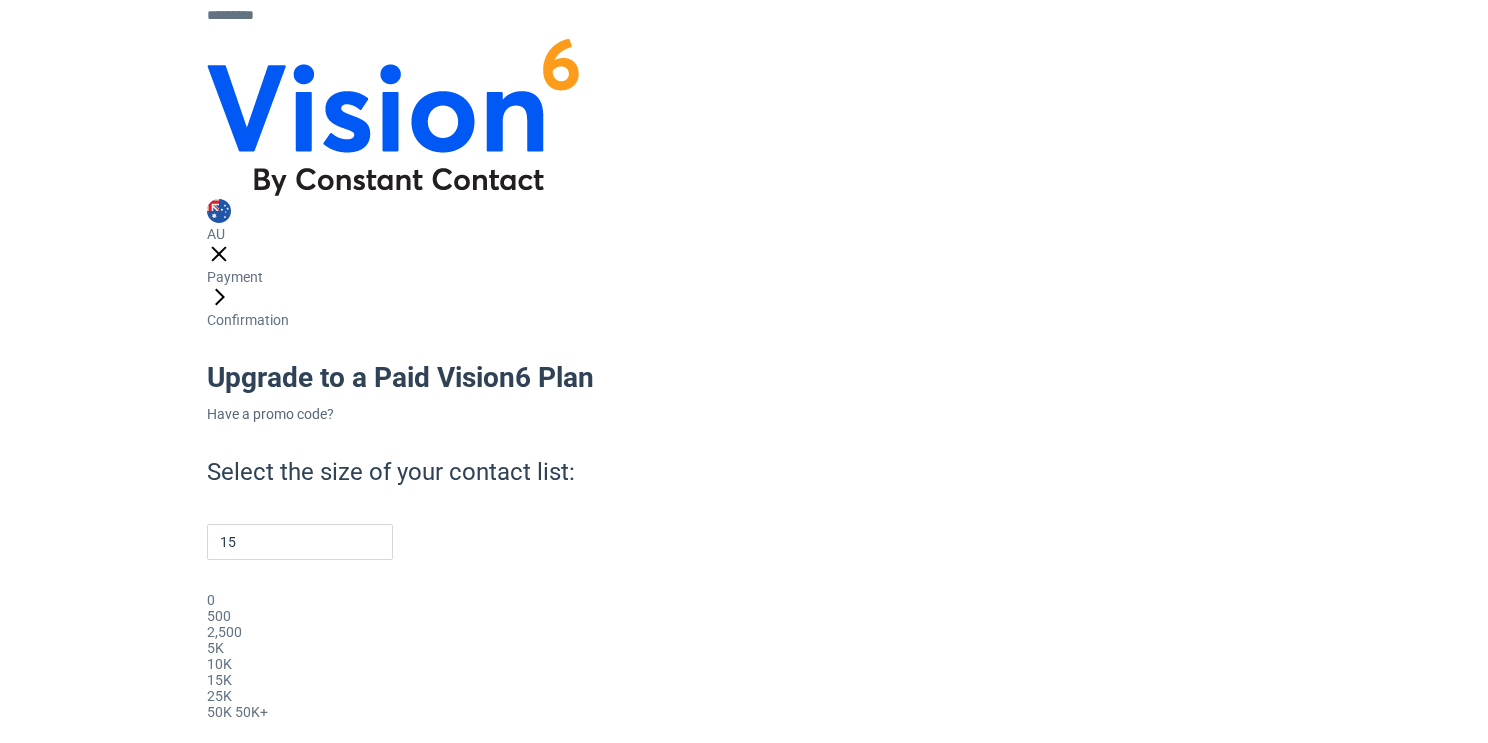 scroll, scrollTop: 0, scrollLeft: 0, axis: both 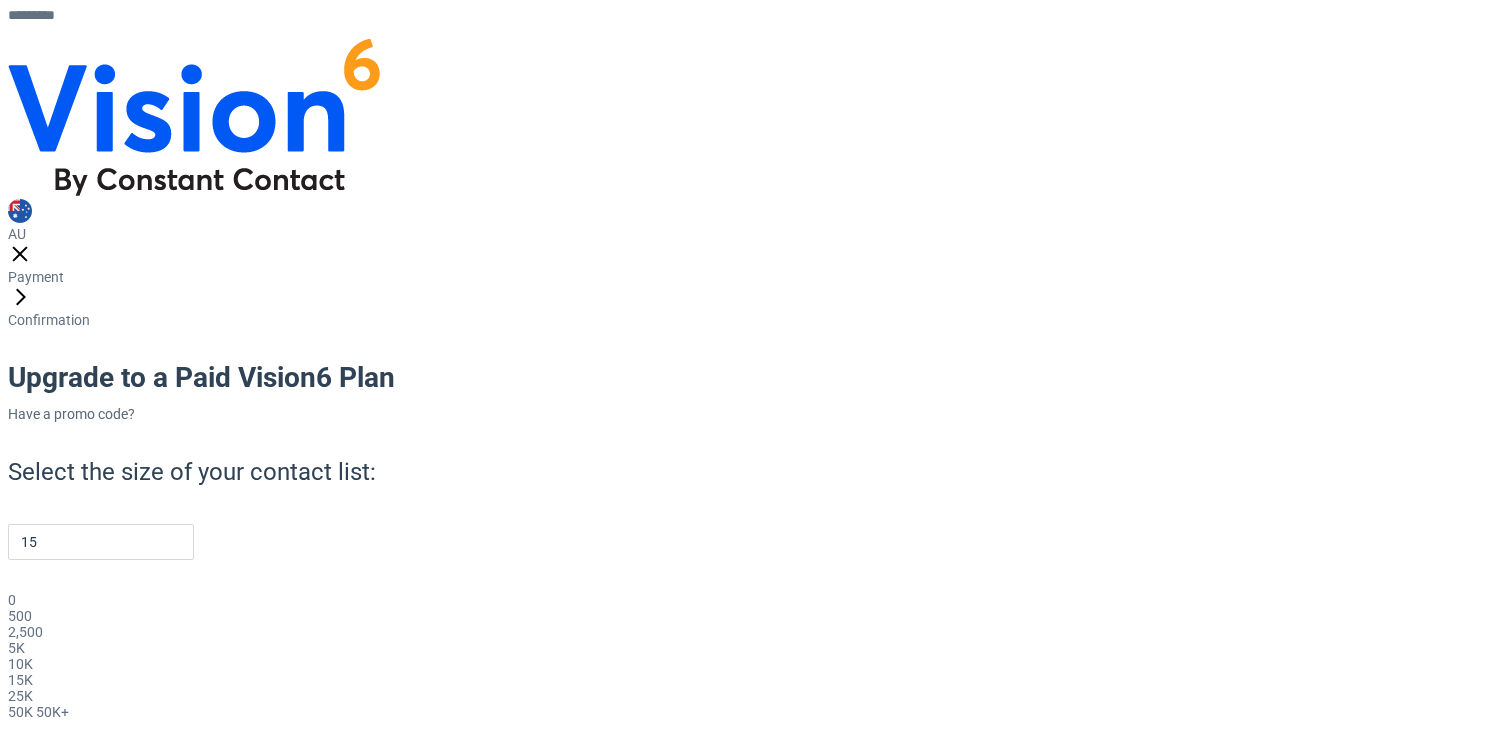 click on "Billing options" at bounding box center (51, 825) 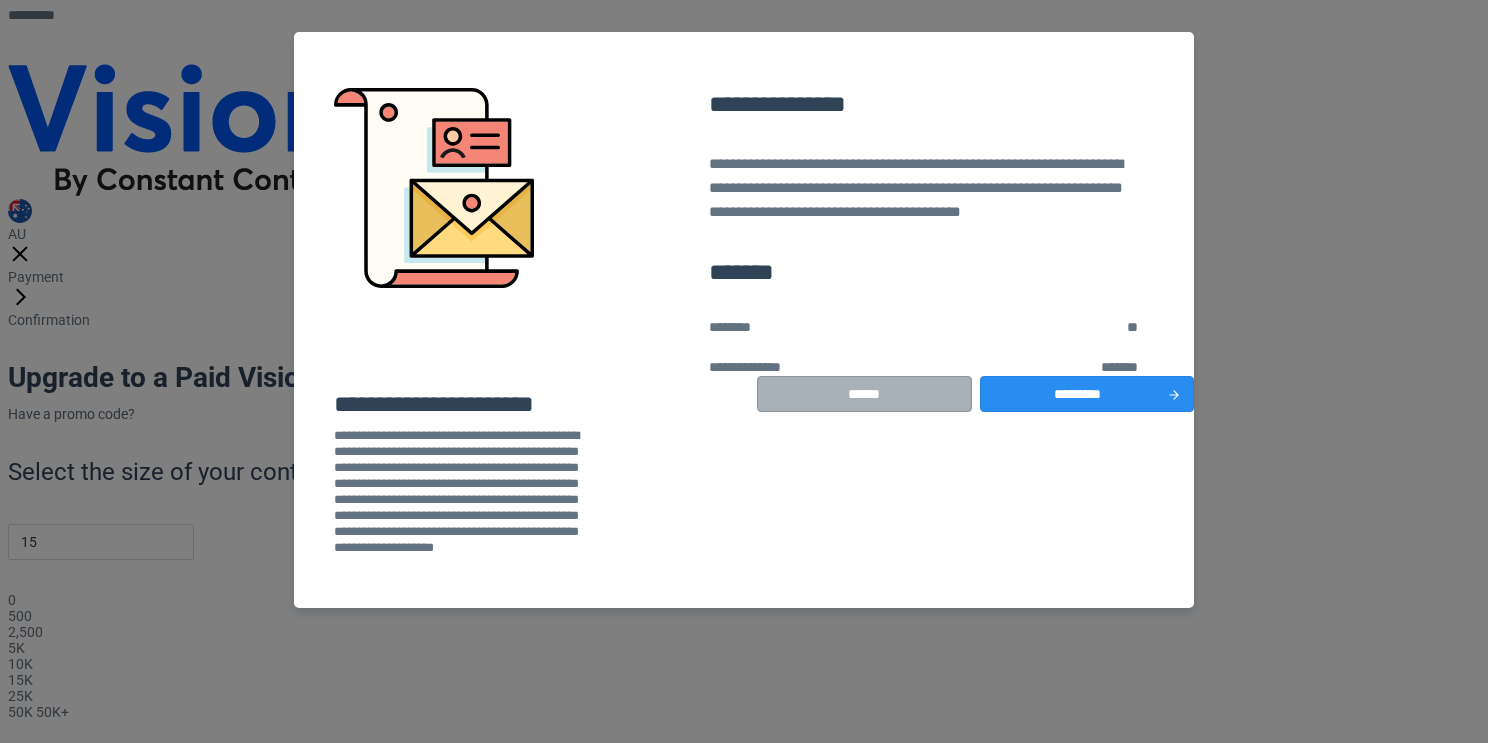 click on "******" at bounding box center (864, 394) 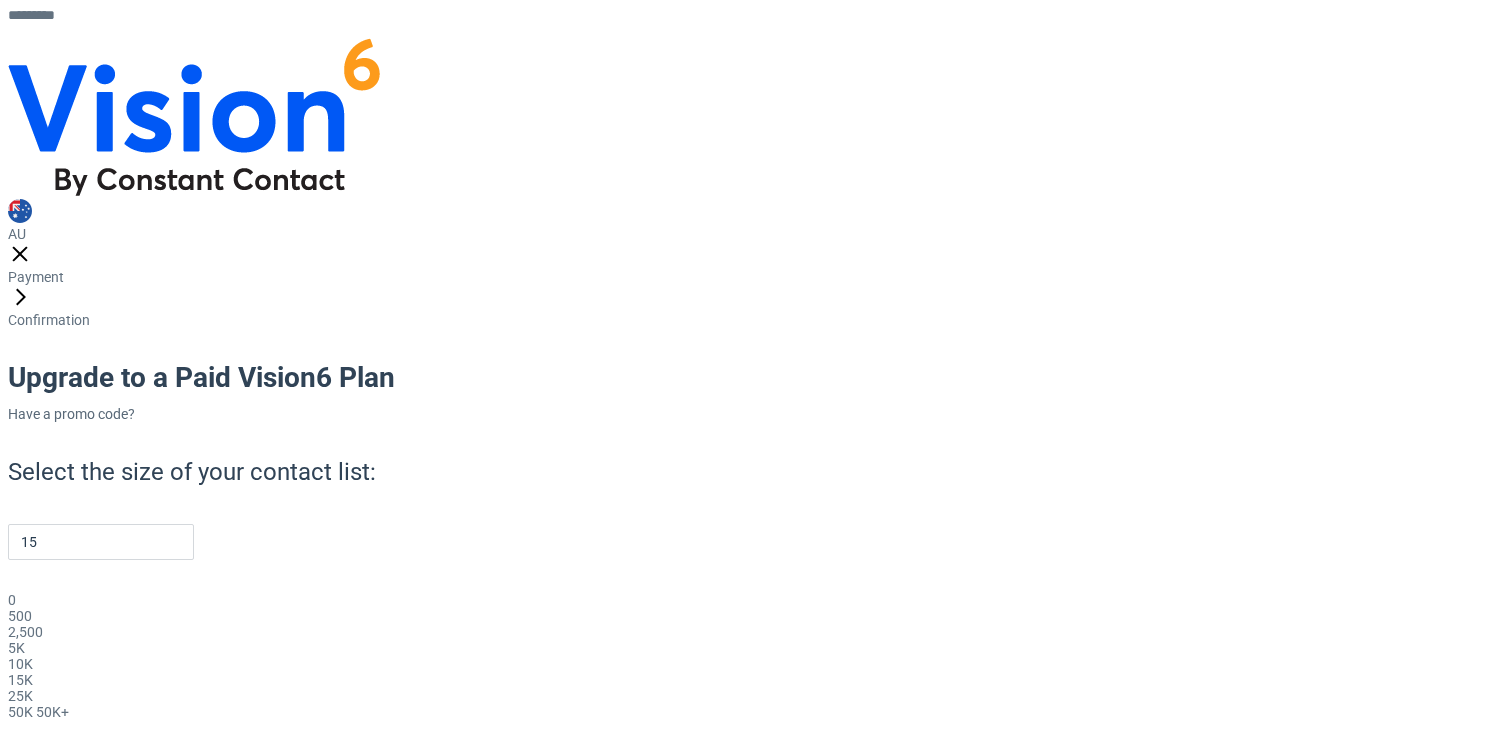 click on "Billing options" at bounding box center [51, 825] 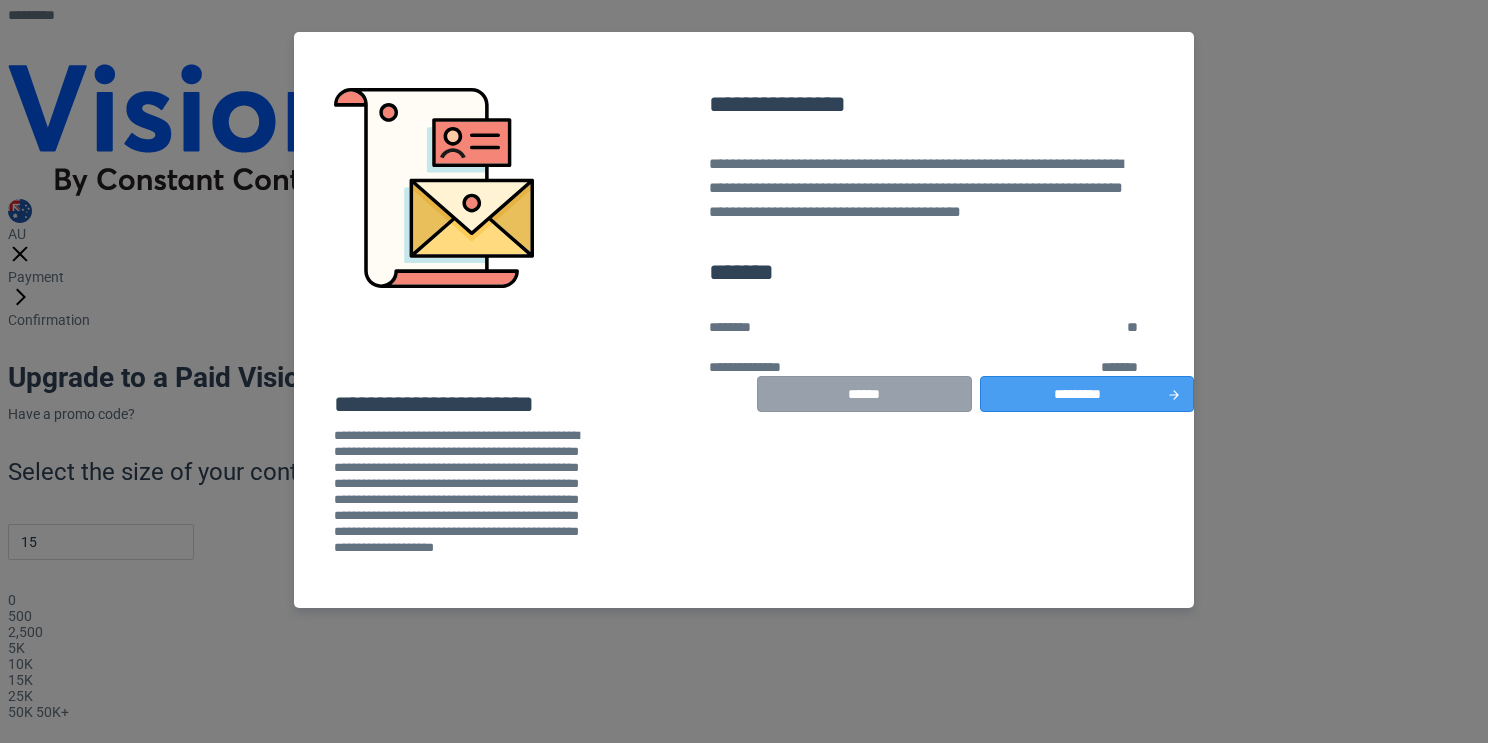 click on "*********" at bounding box center (1087, 394) 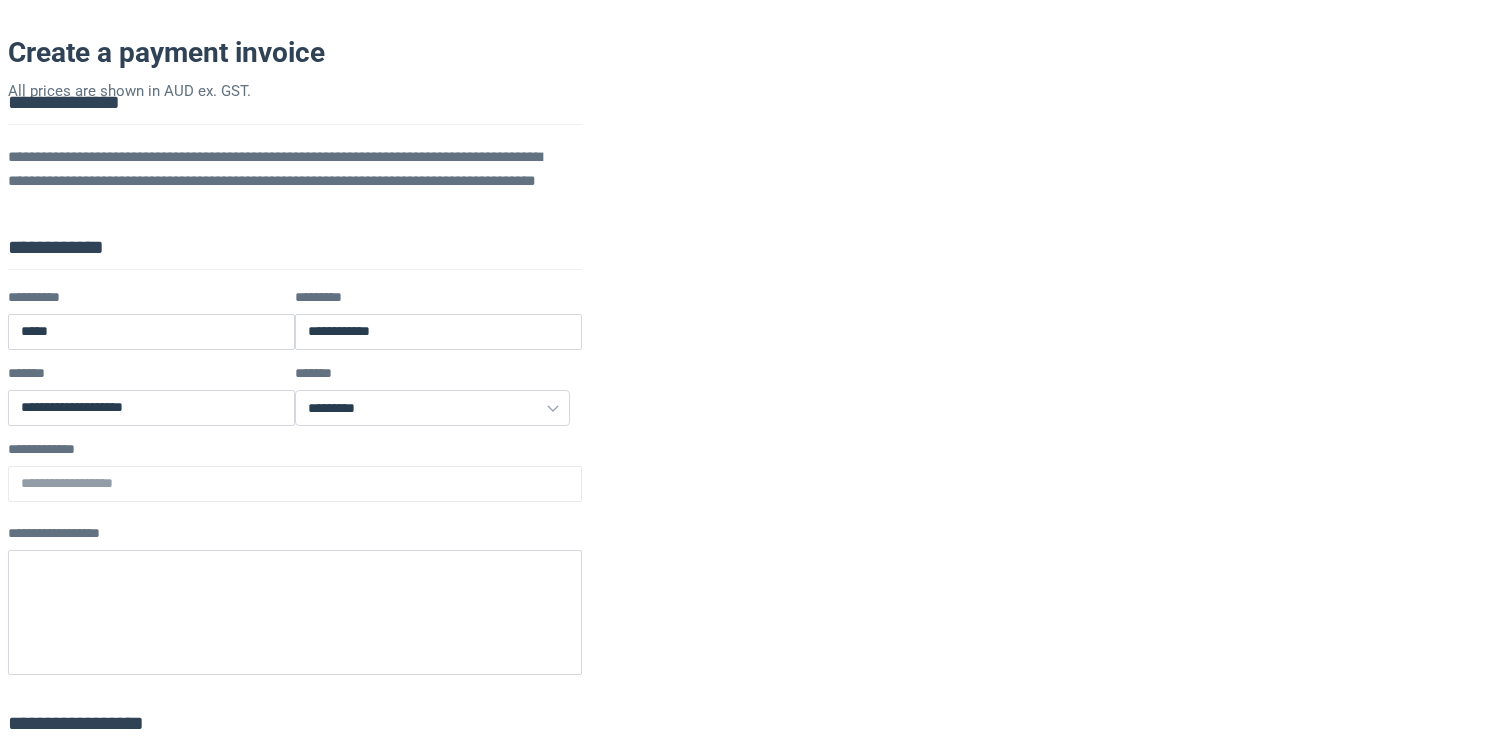 scroll, scrollTop: 375, scrollLeft: 0, axis: vertical 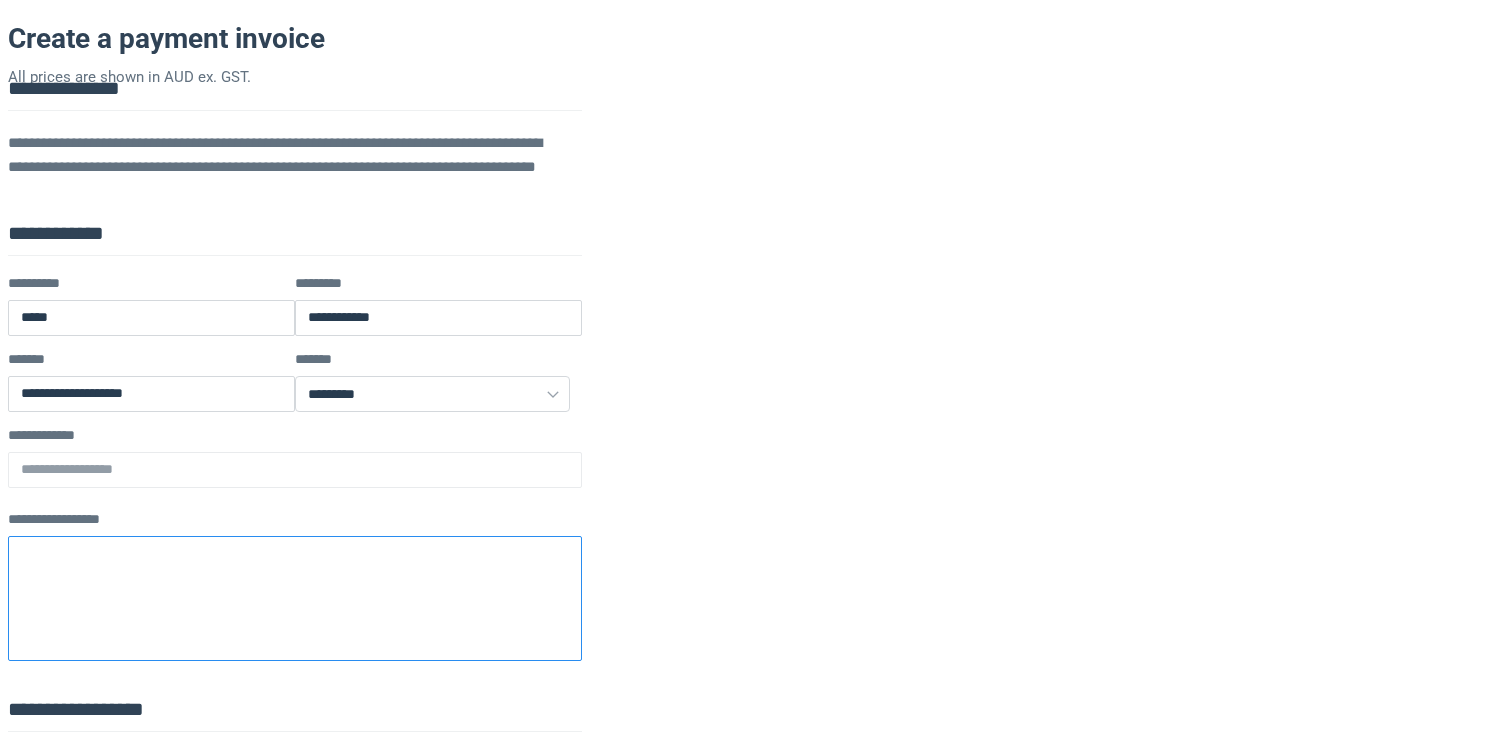 click at bounding box center [295, 598] 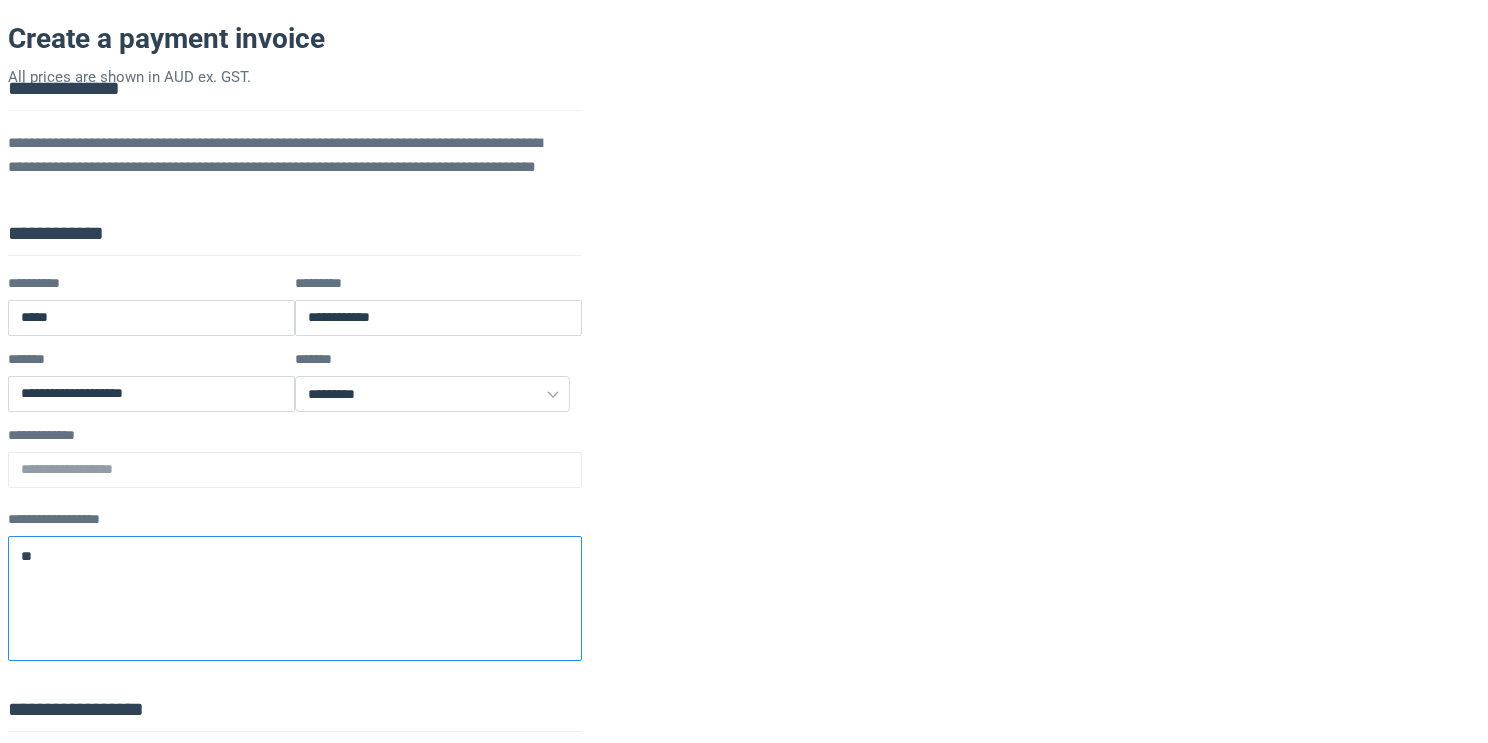 type on "*" 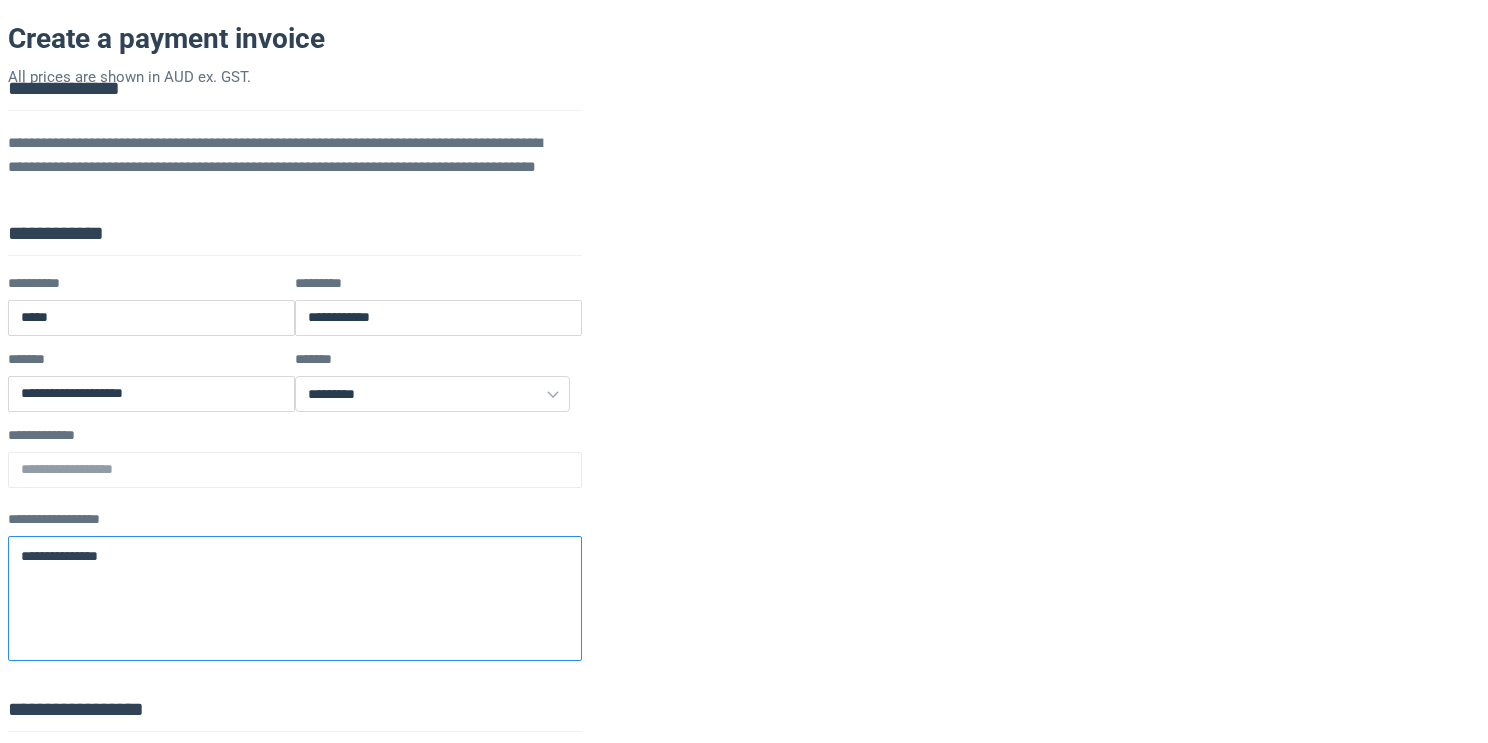 type on "**********" 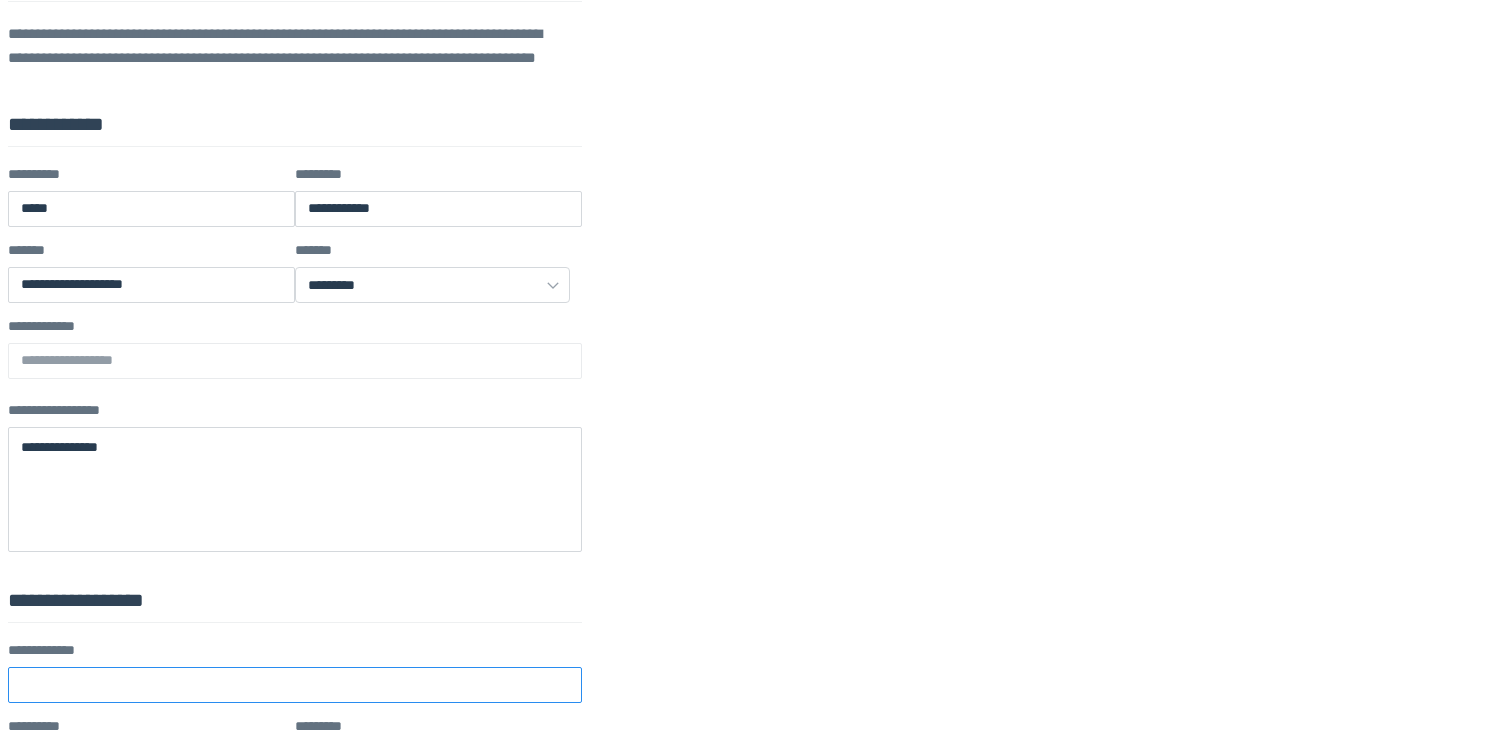 scroll, scrollTop: 485, scrollLeft: 0, axis: vertical 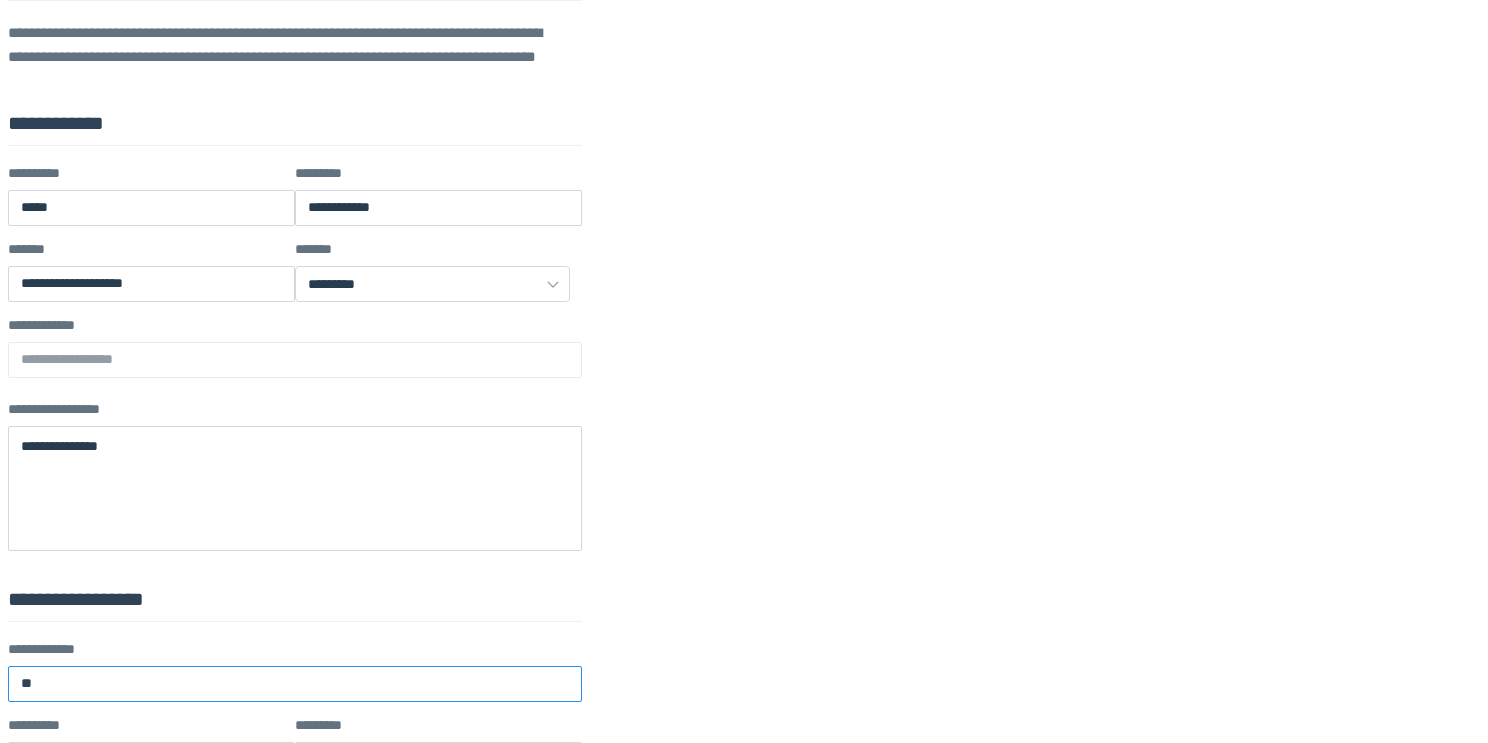 type on "*" 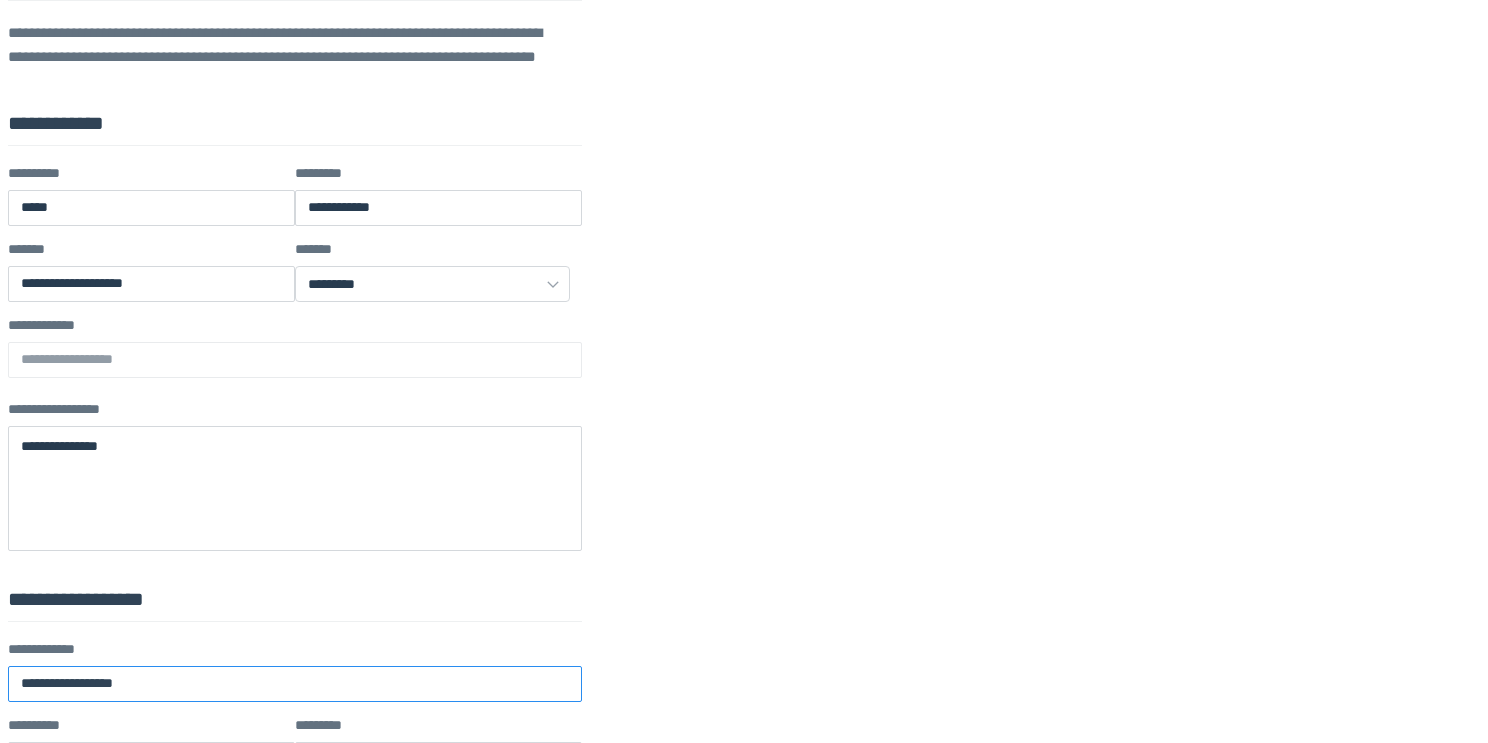 type on "**********" 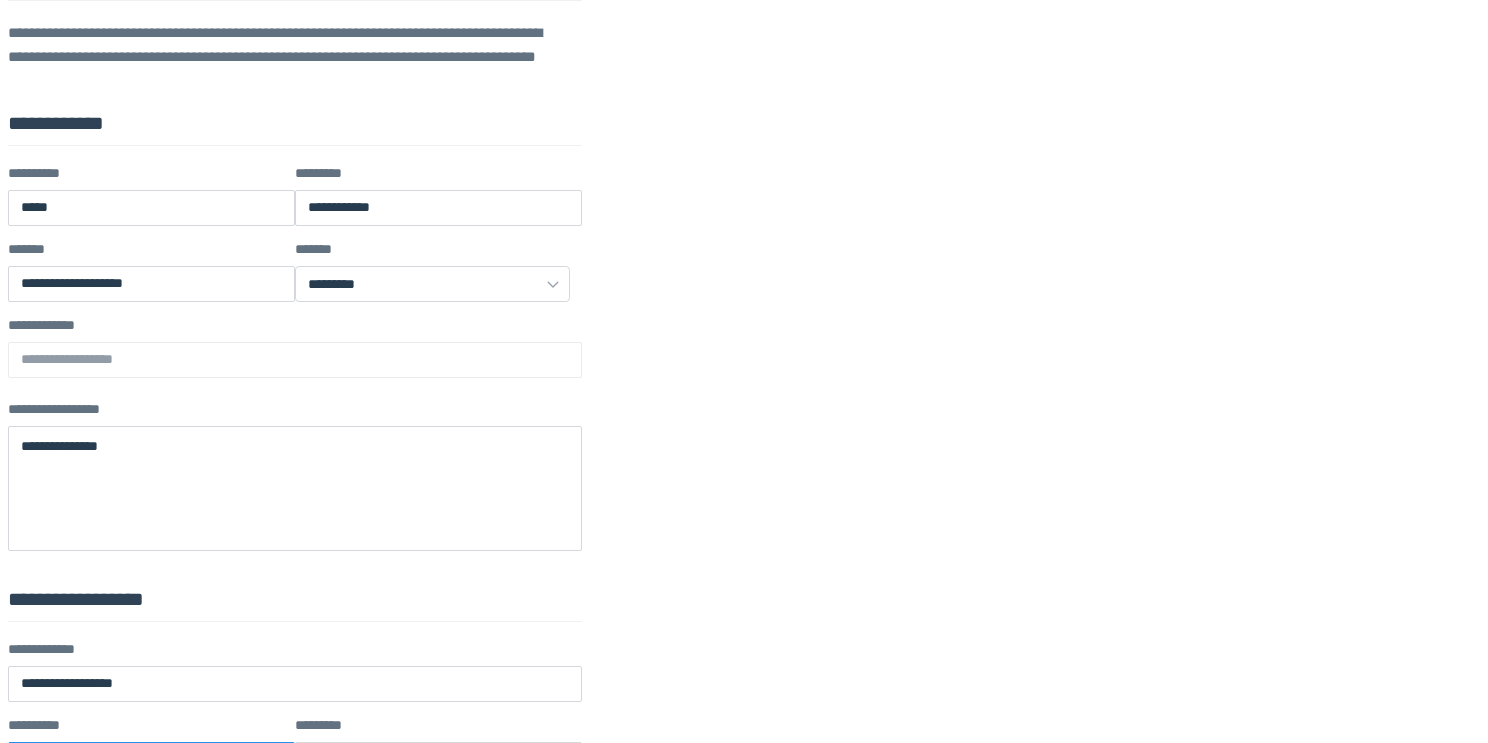 type on "*" 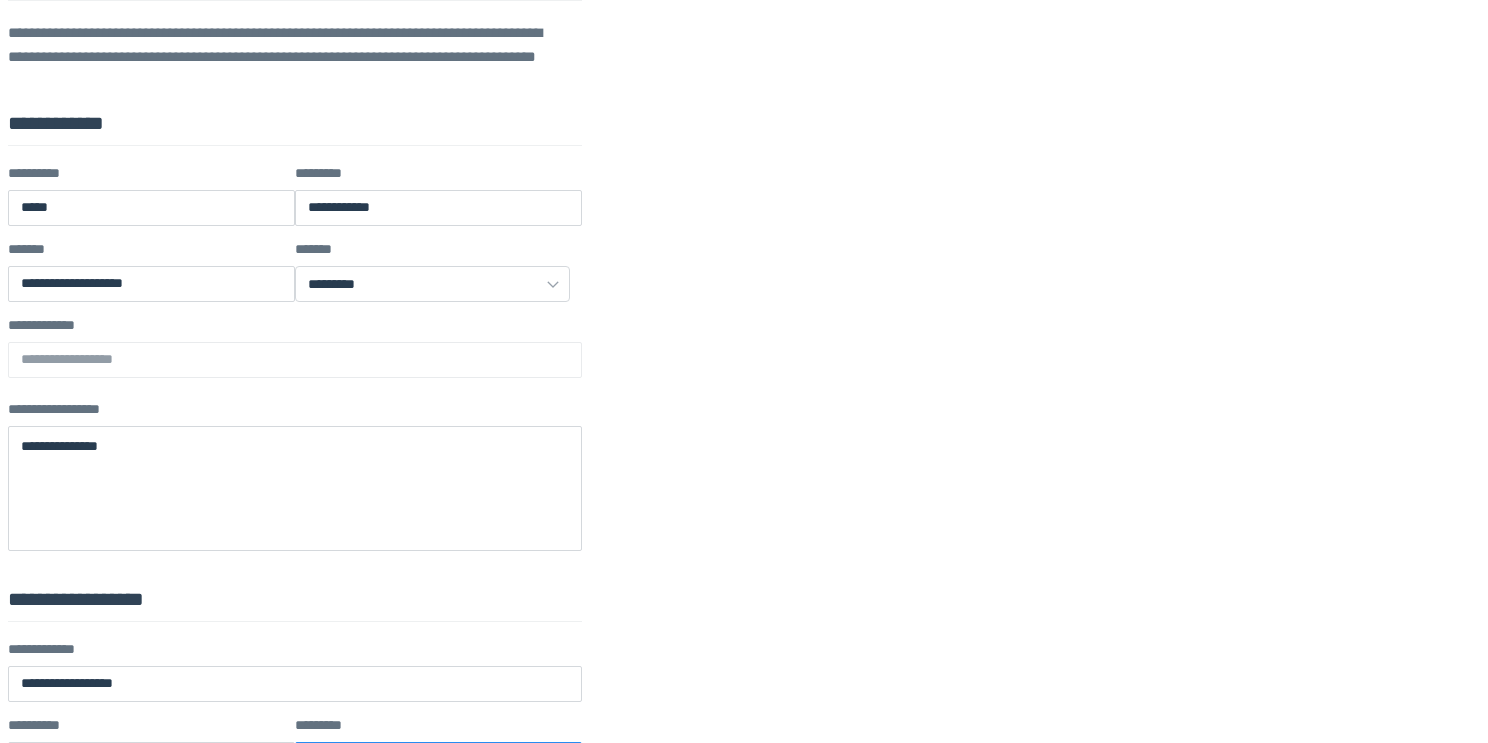 scroll, scrollTop: 1032, scrollLeft: 0, axis: vertical 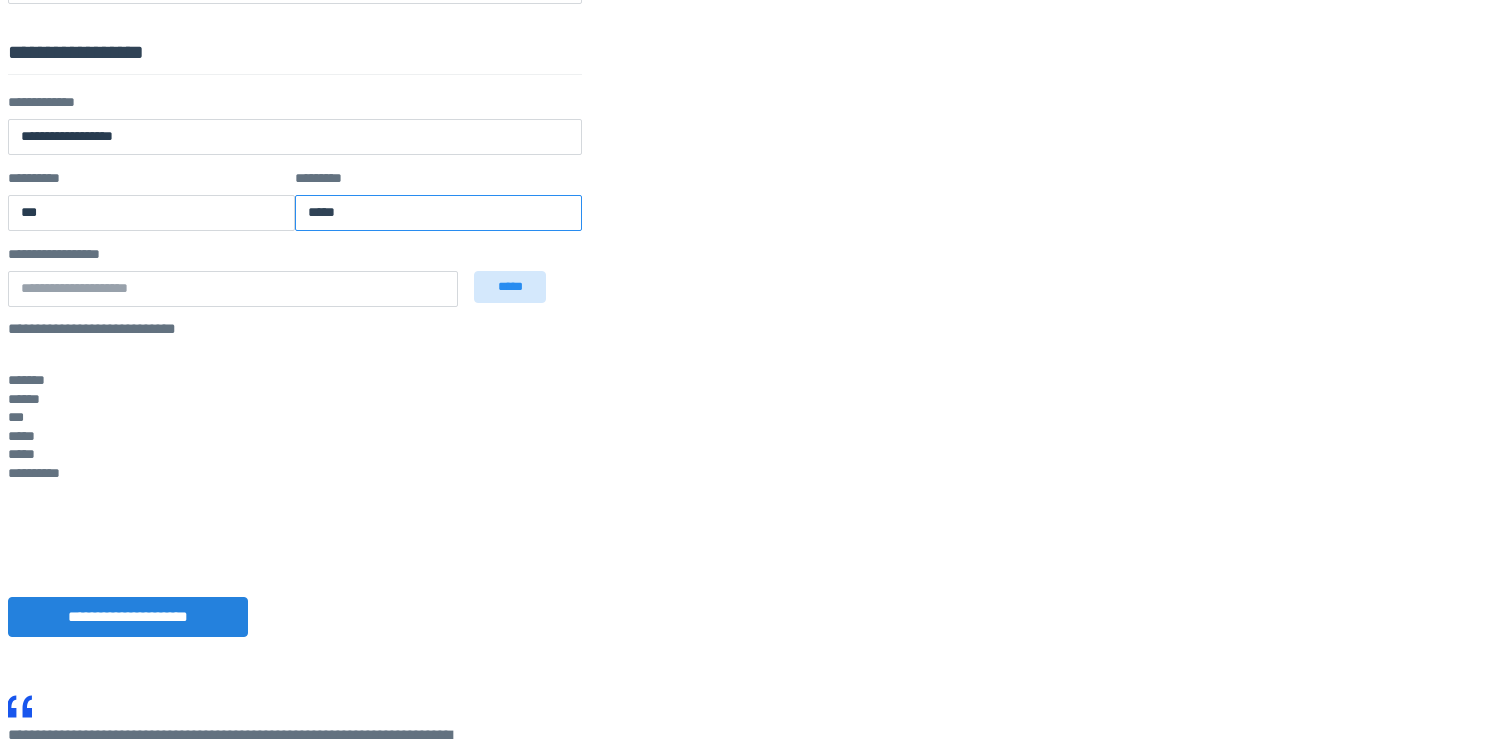 type on "*****" 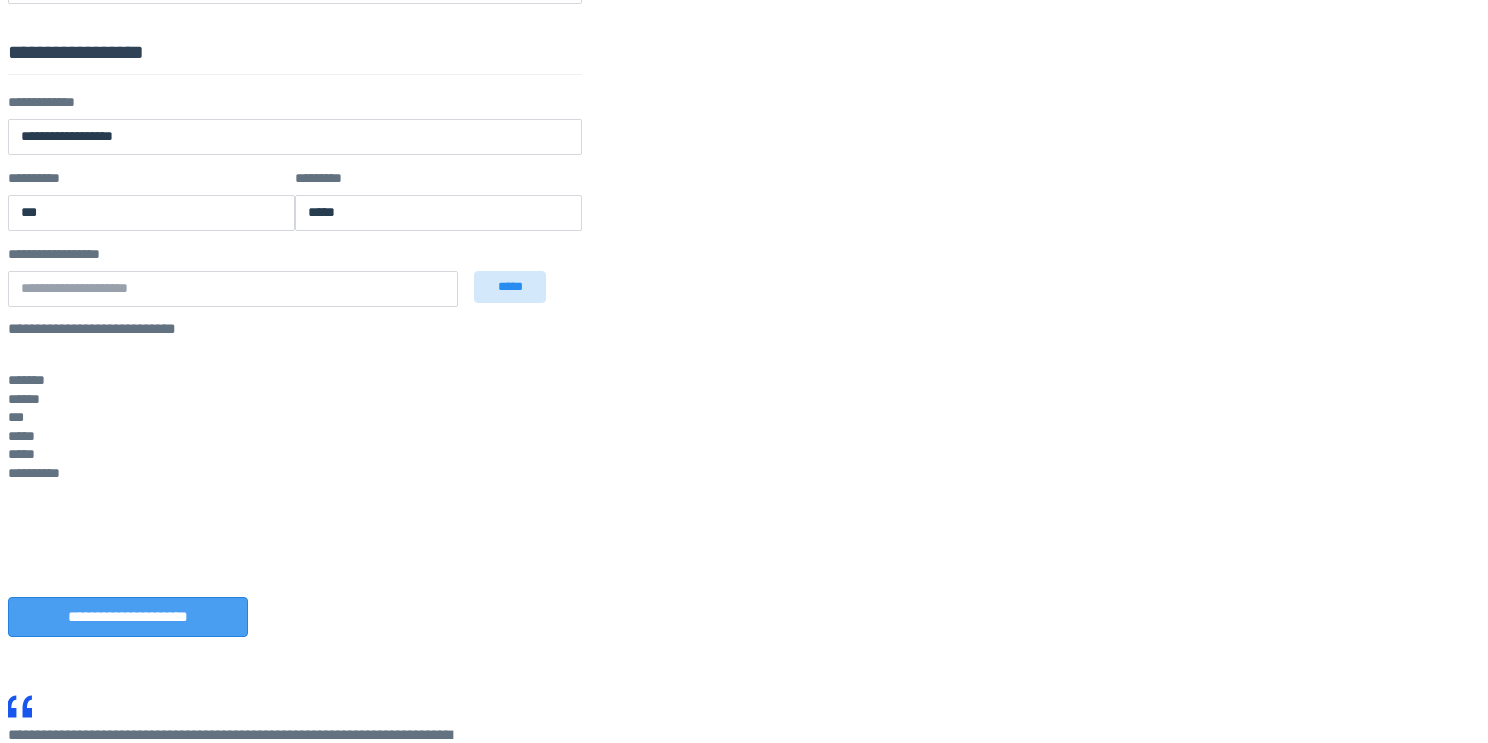 click on "**********" at bounding box center (128, 617) 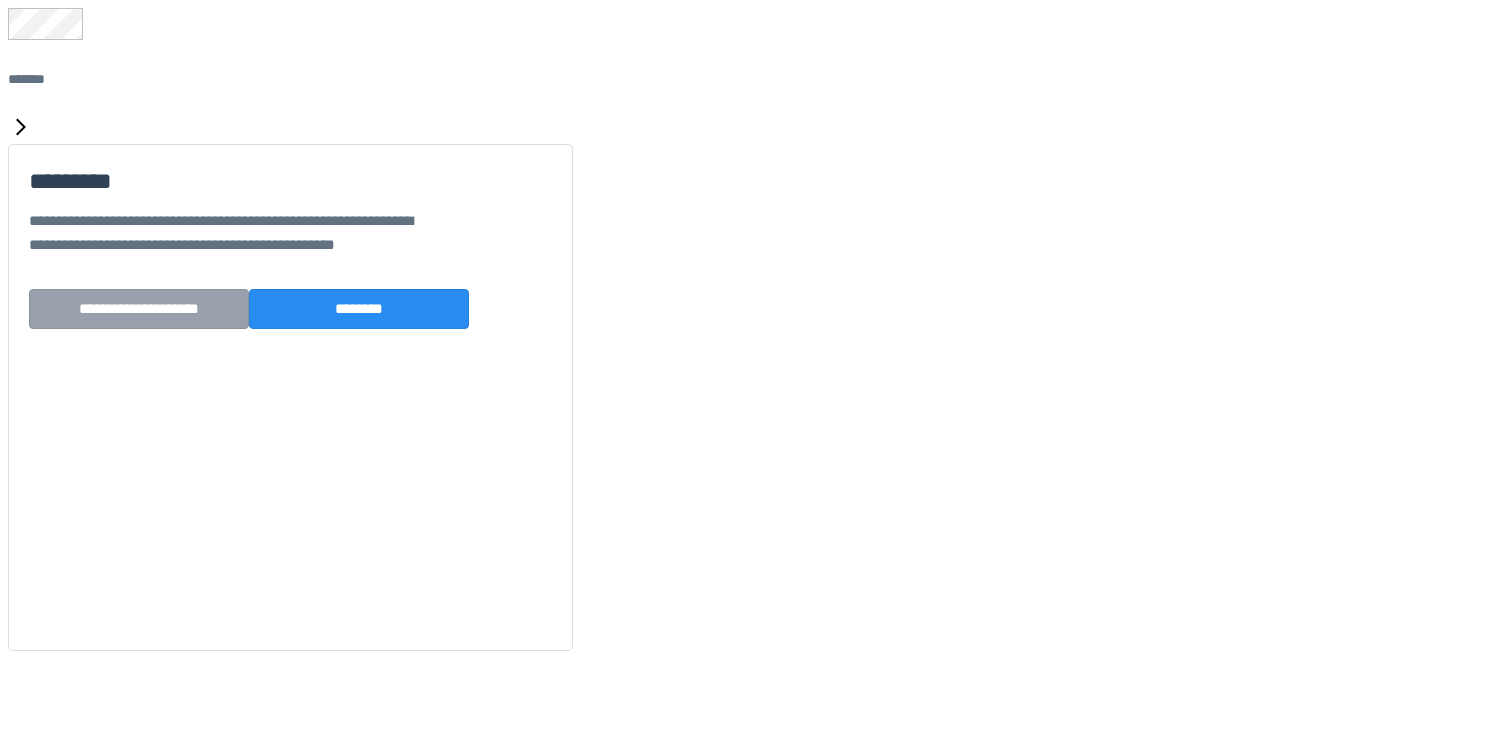 scroll, scrollTop: 0, scrollLeft: 0, axis: both 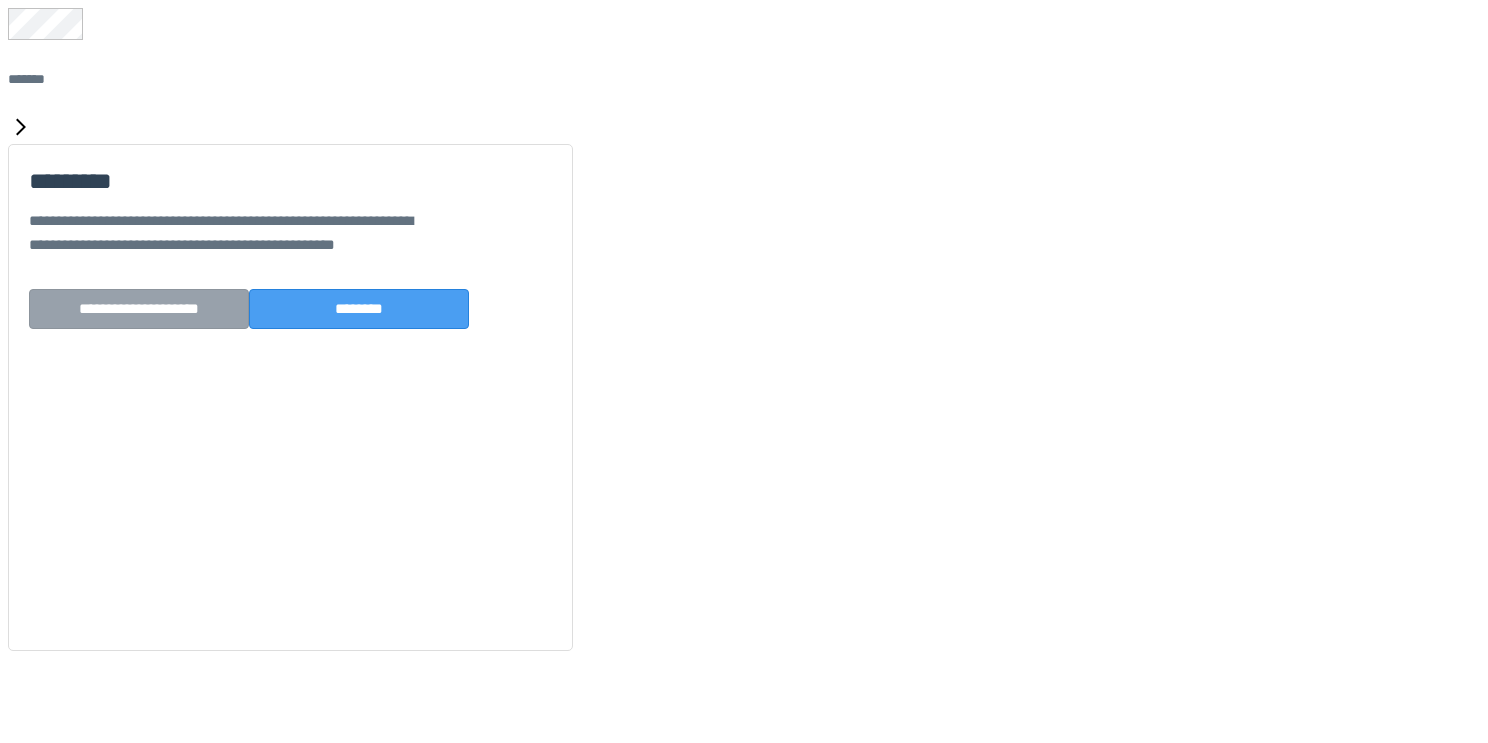click on "********" at bounding box center [359, 309] 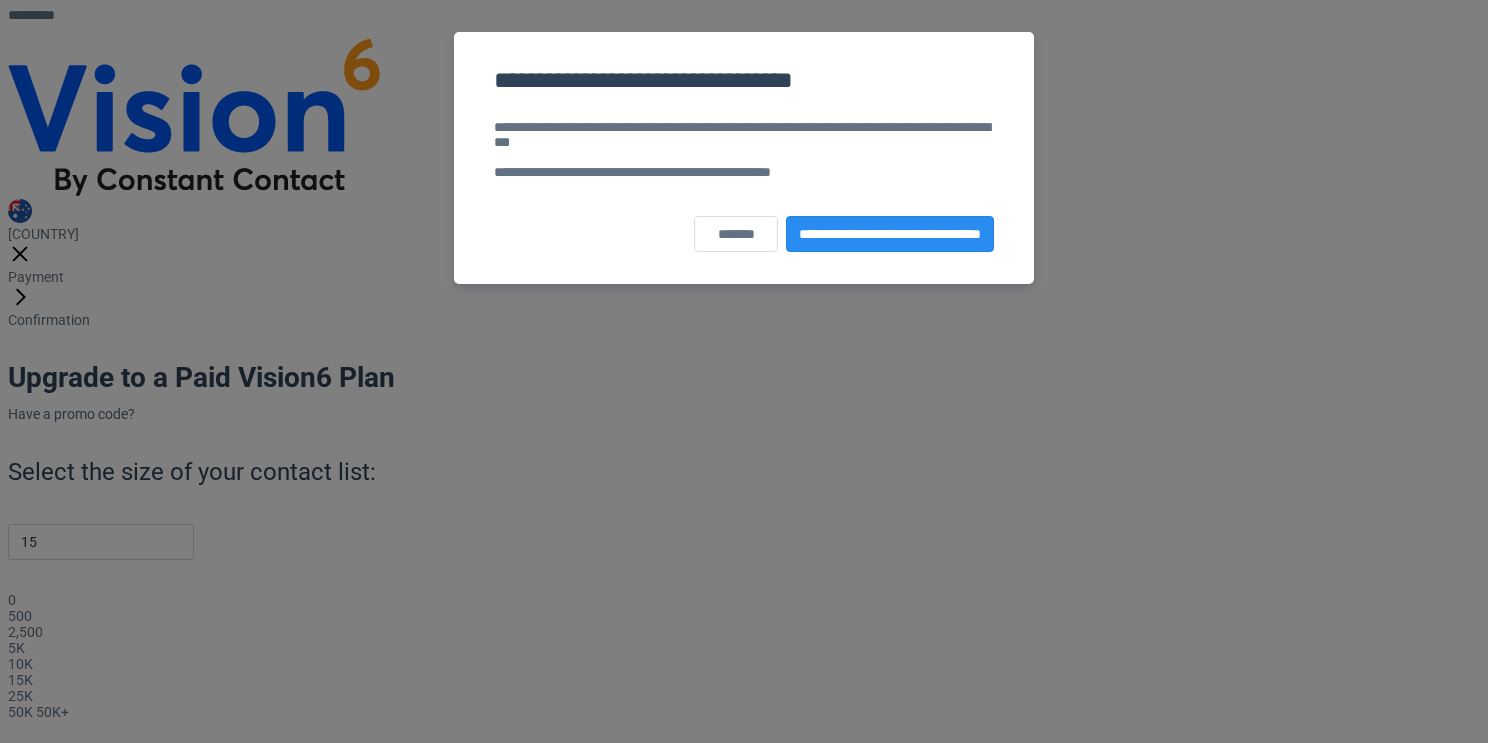 scroll, scrollTop: 0, scrollLeft: 0, axis: both 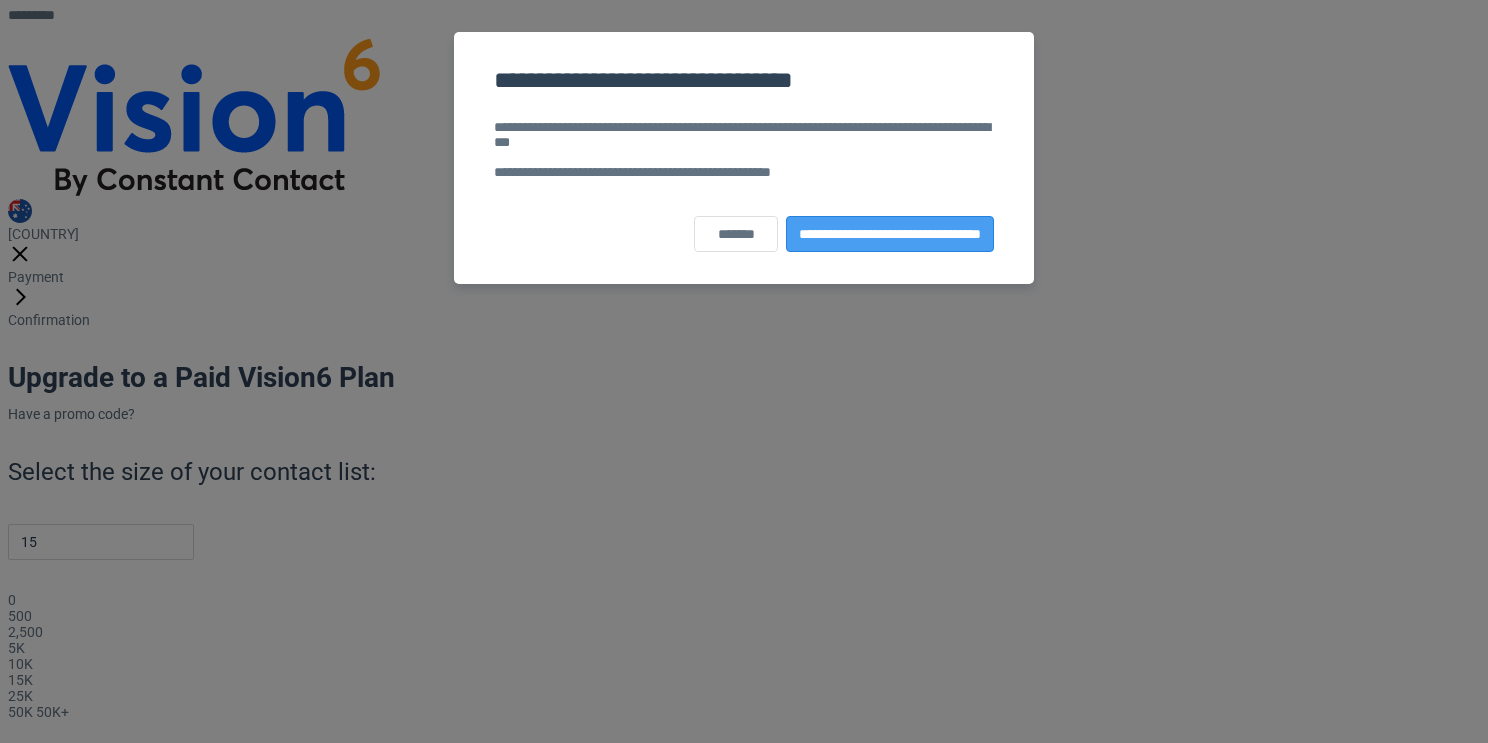 click on "**********" at bounding box center (890, 234) 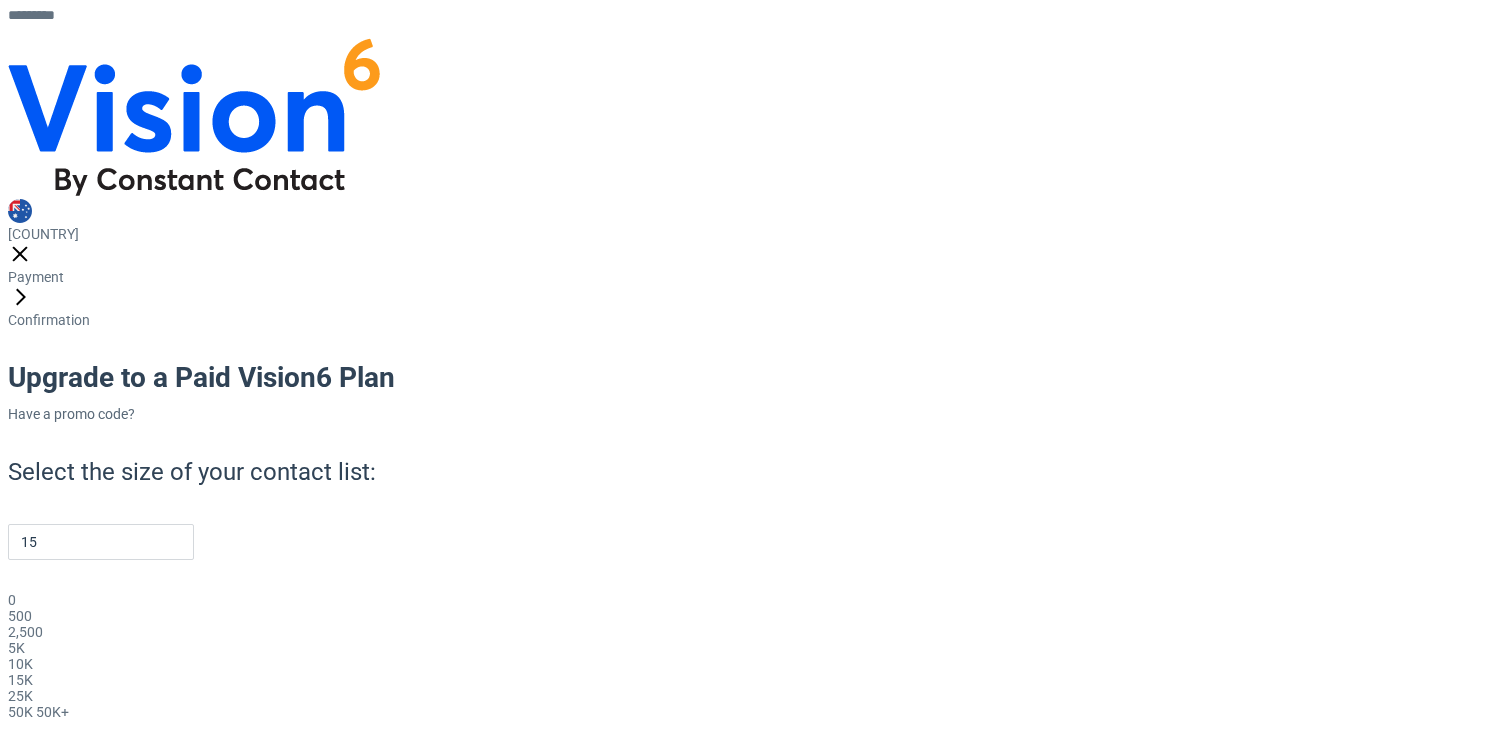 click on "*******" at bounding box center [63, 828] 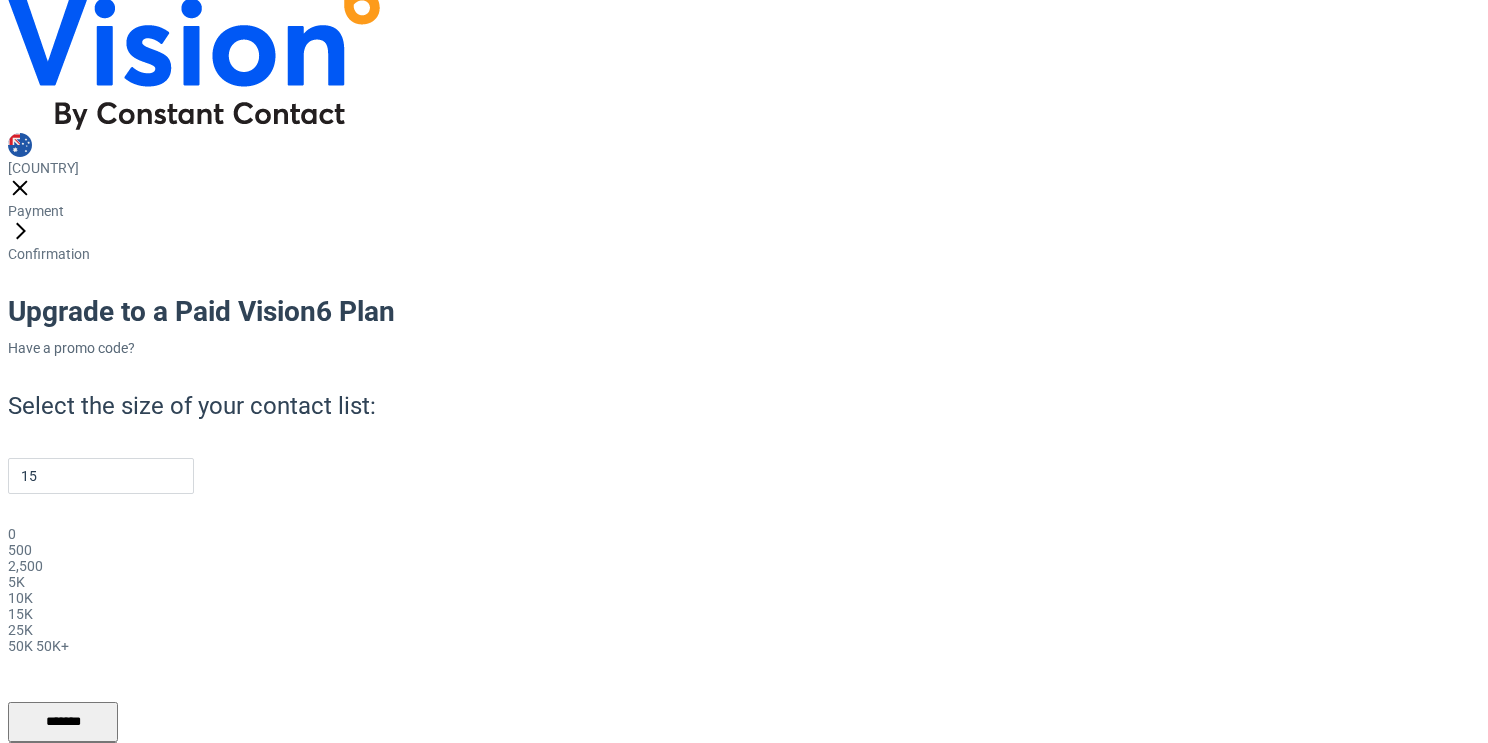 scroll, scrollTop: 65, scrollLeft: 0, axis: vertical 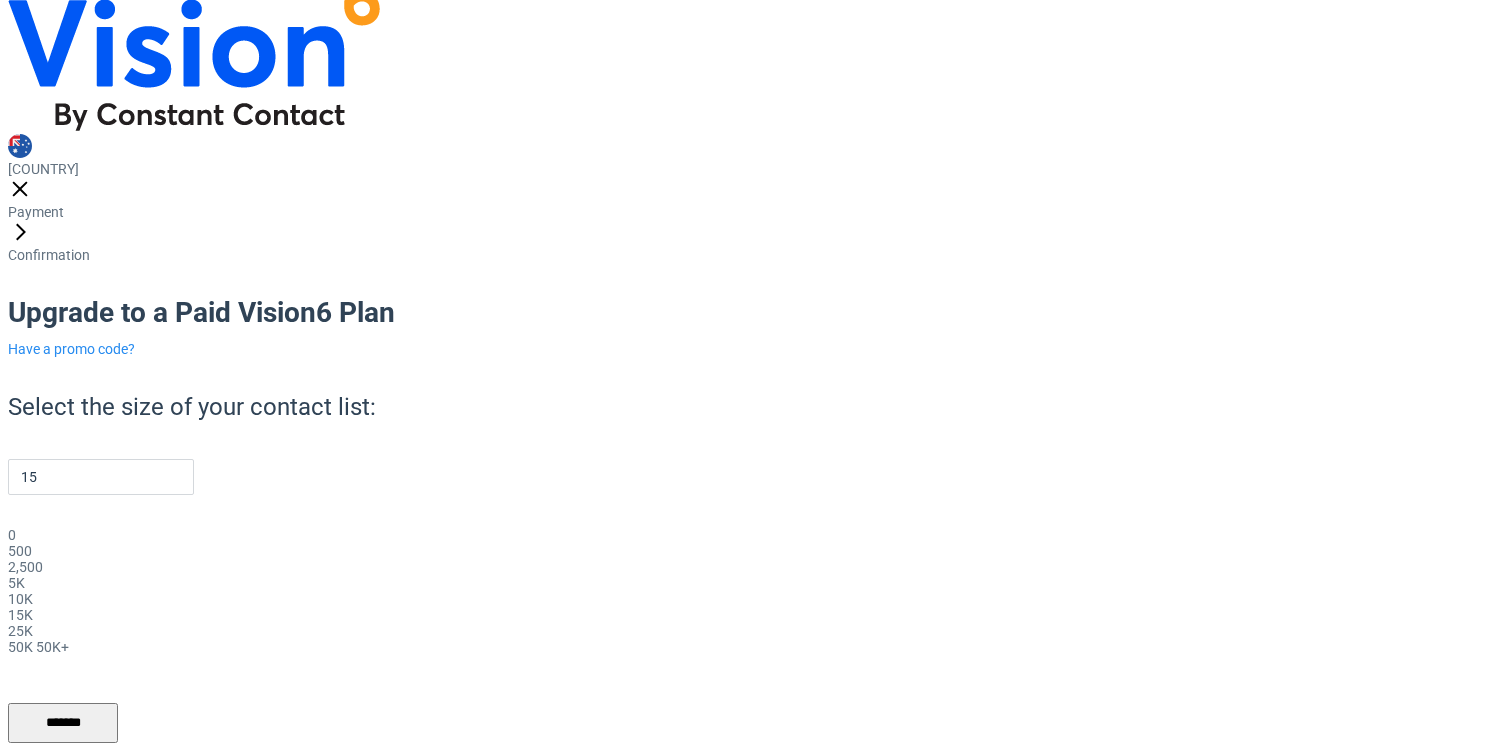 click on "Have a promo code?" at bounding box center [71, 349] 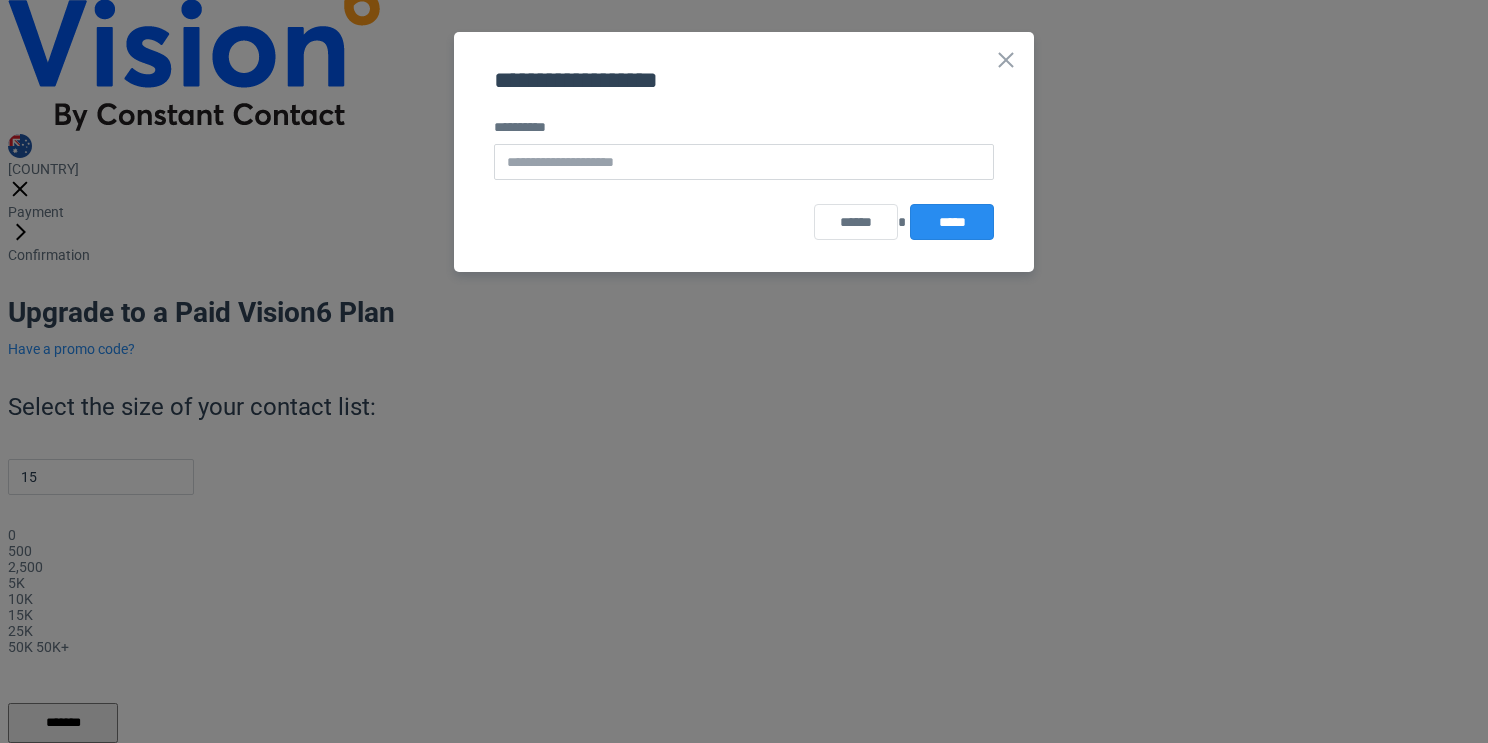 scroll, scrollTop: 0, scrollLeft: 0, axis: both 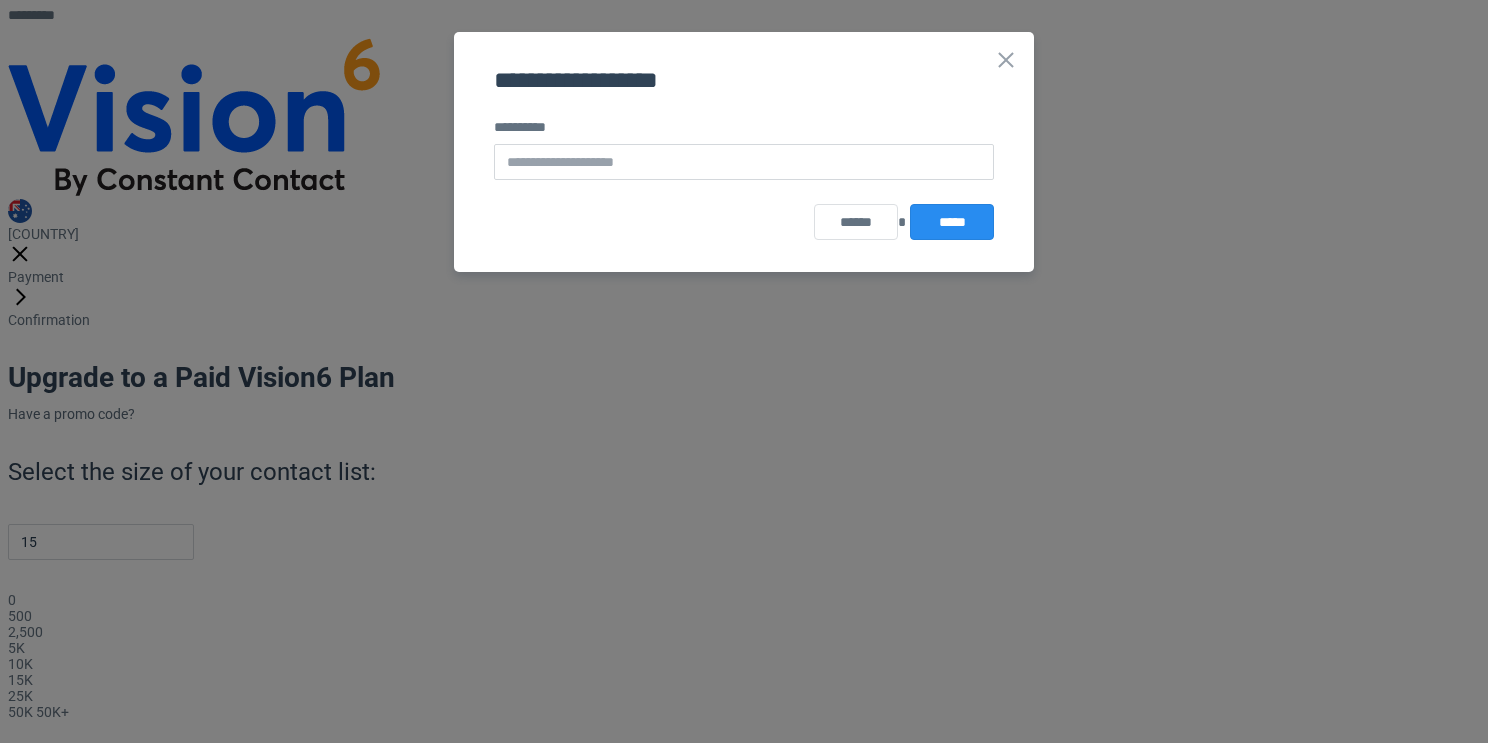 type on "*" 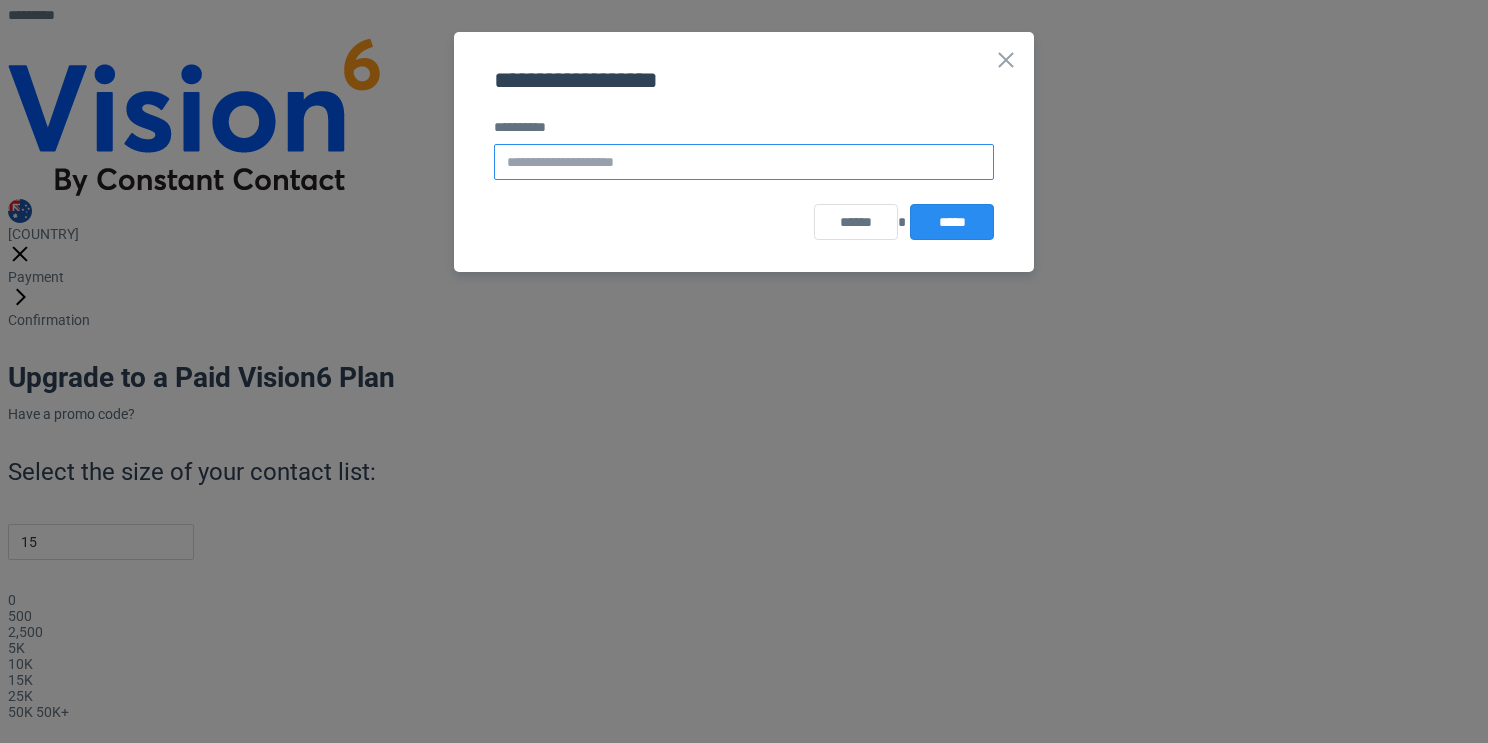 click at bounding box center (744, 162) 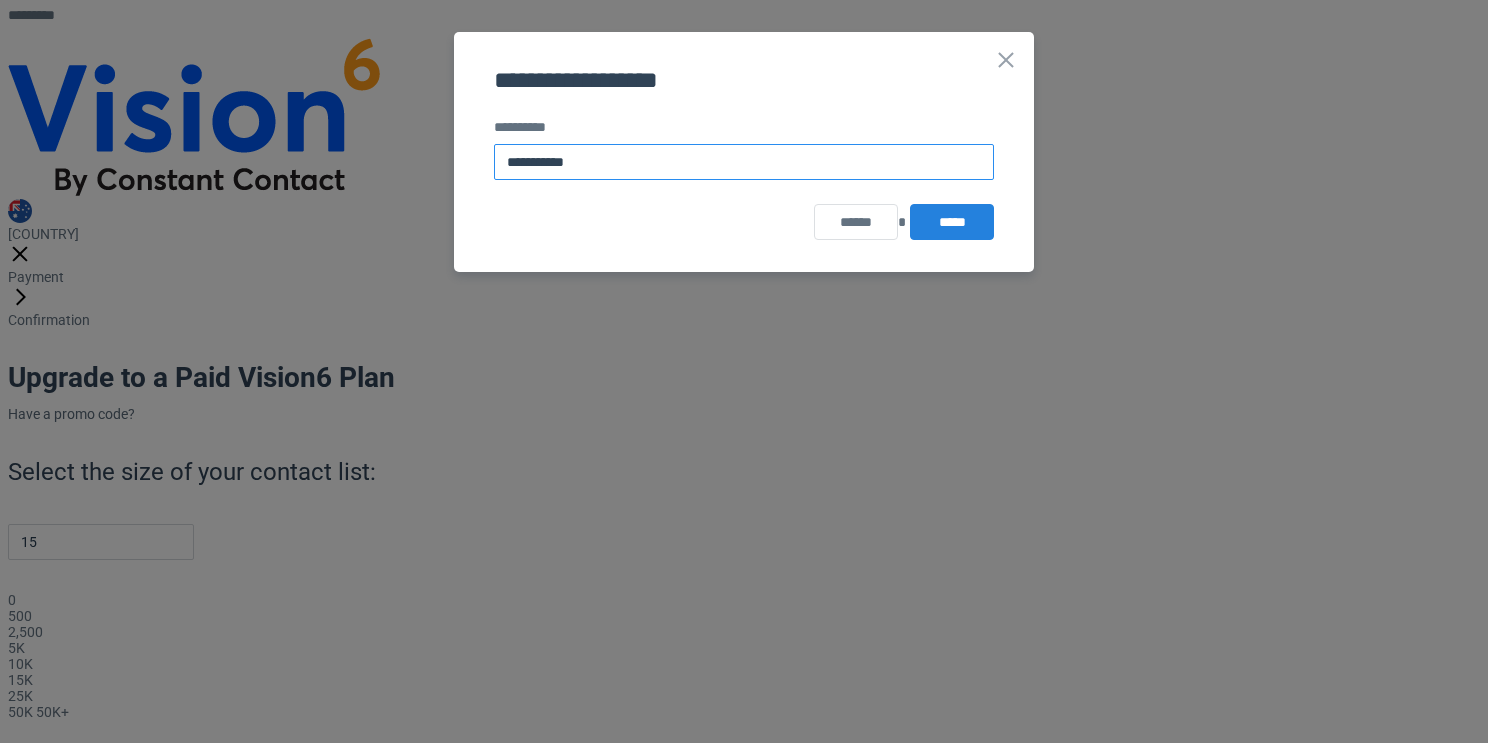 type on "**********" 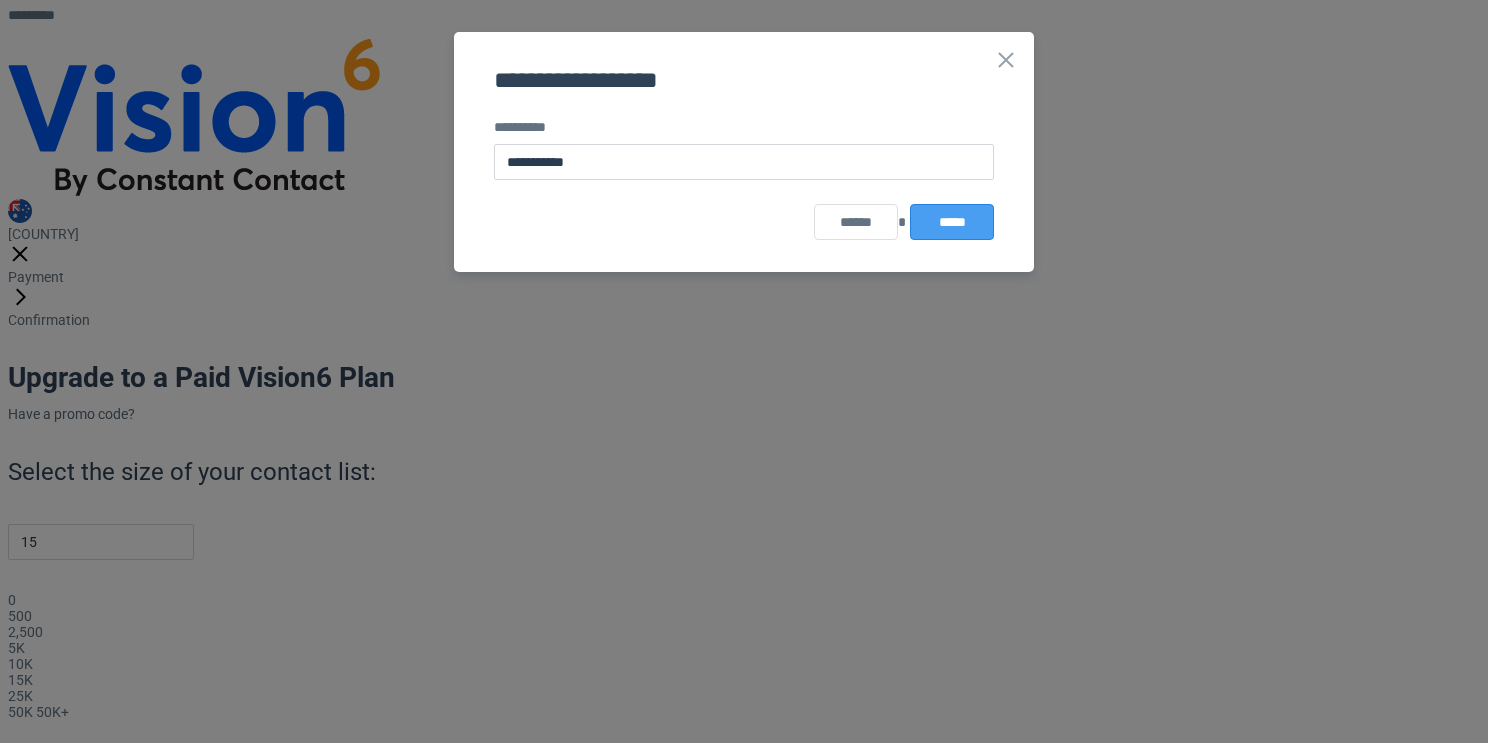 click on "*****" at bounding box center [952, 222] 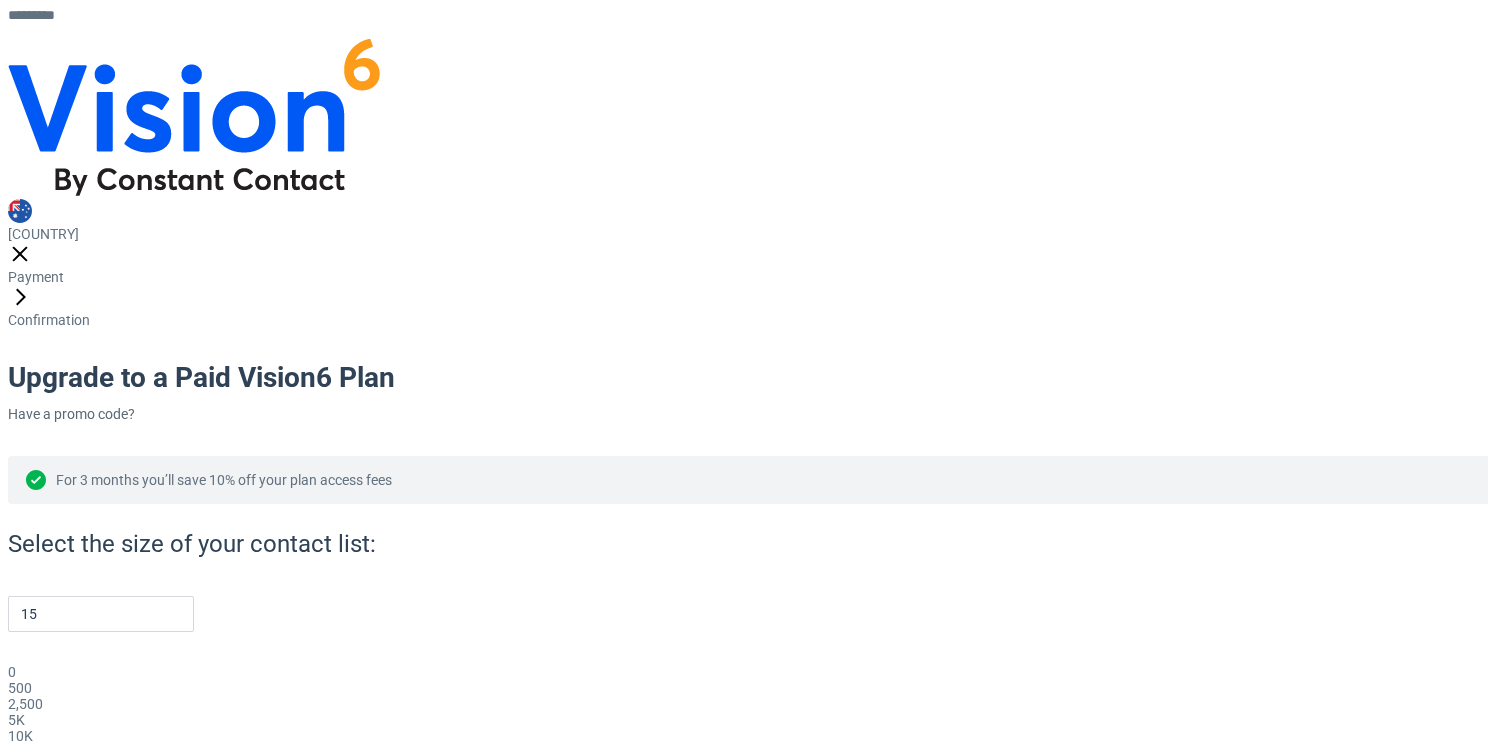 scroll, scrollTop: 140, scrollLeft: 0, axis: vertical 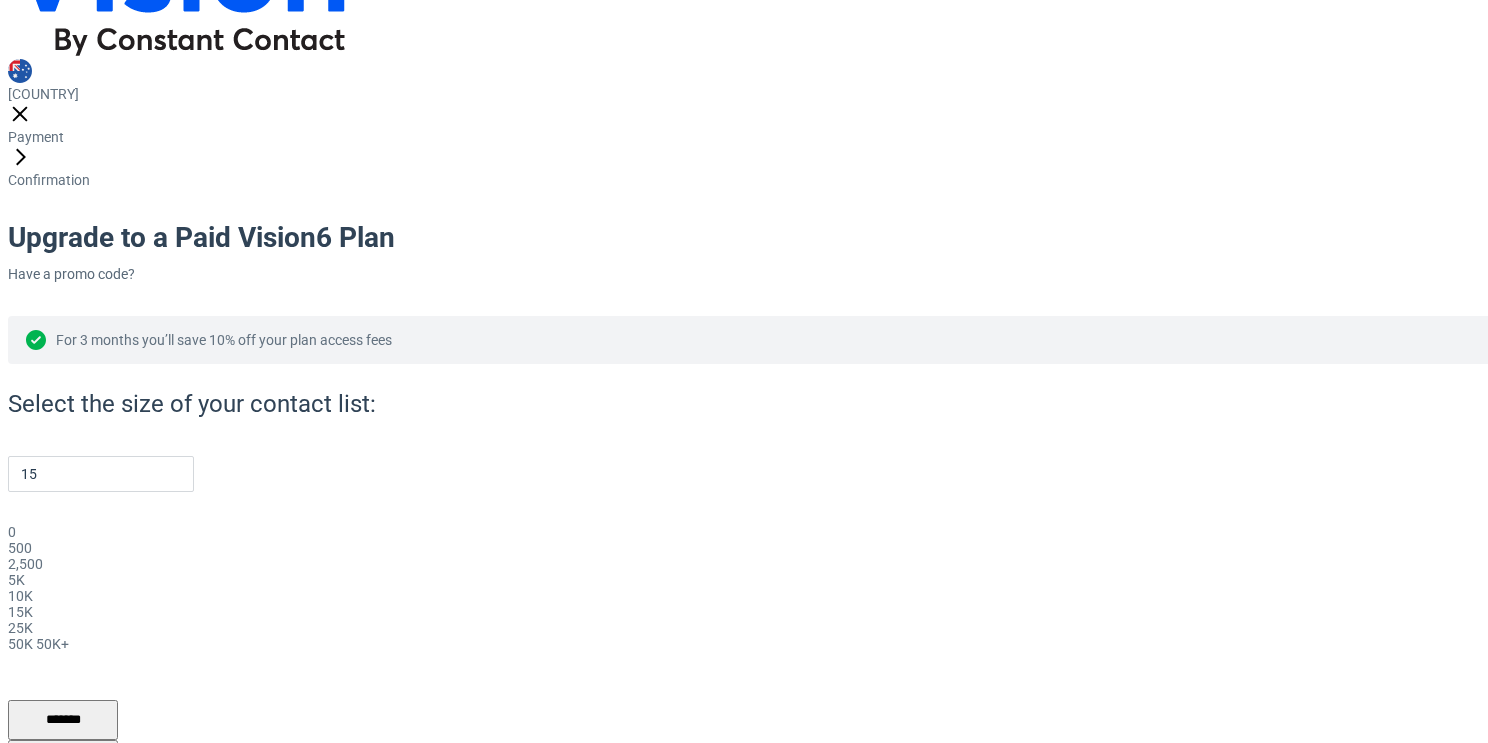 click on "Billing options" at bounding box center (51, 809) 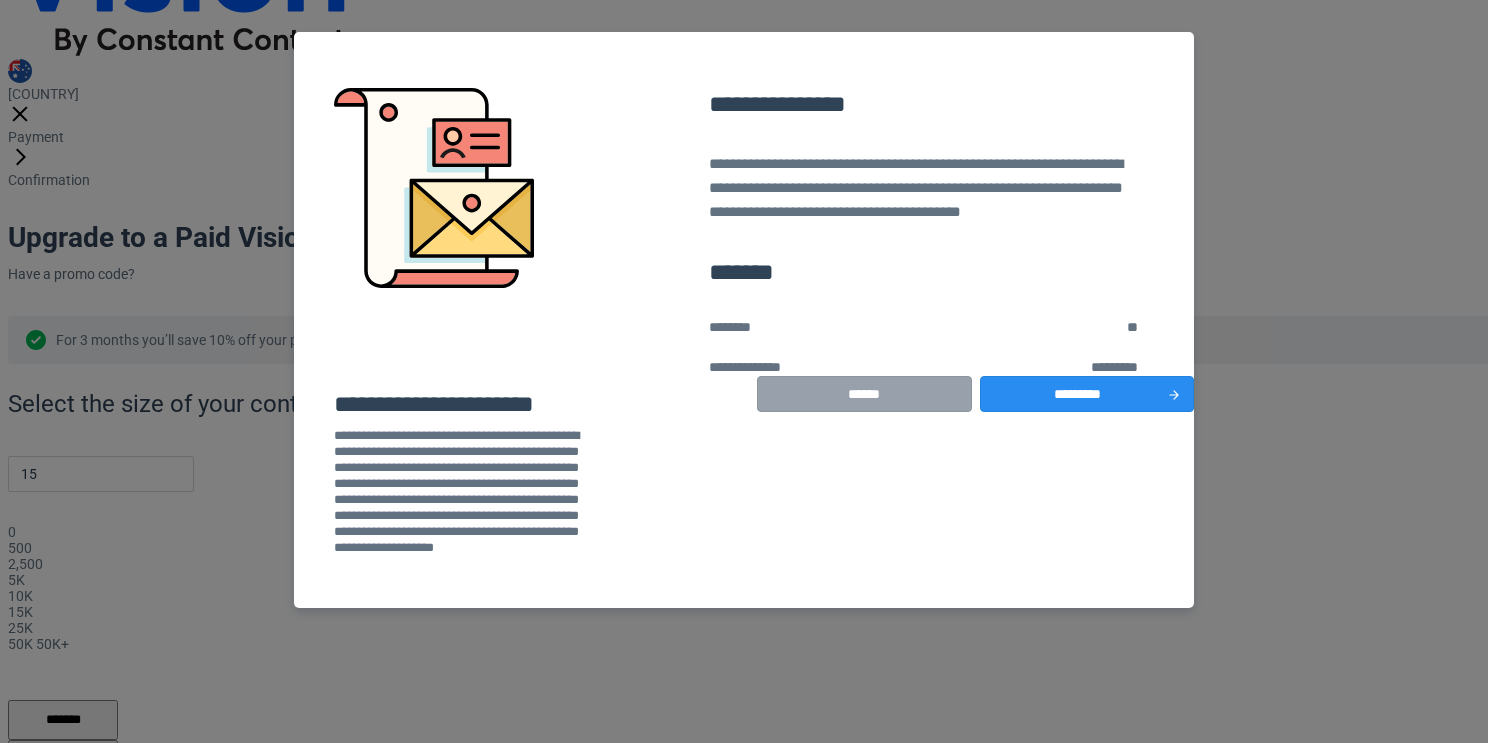 scroll, scrollTop: 0, scrollLeft: 0, axis: both 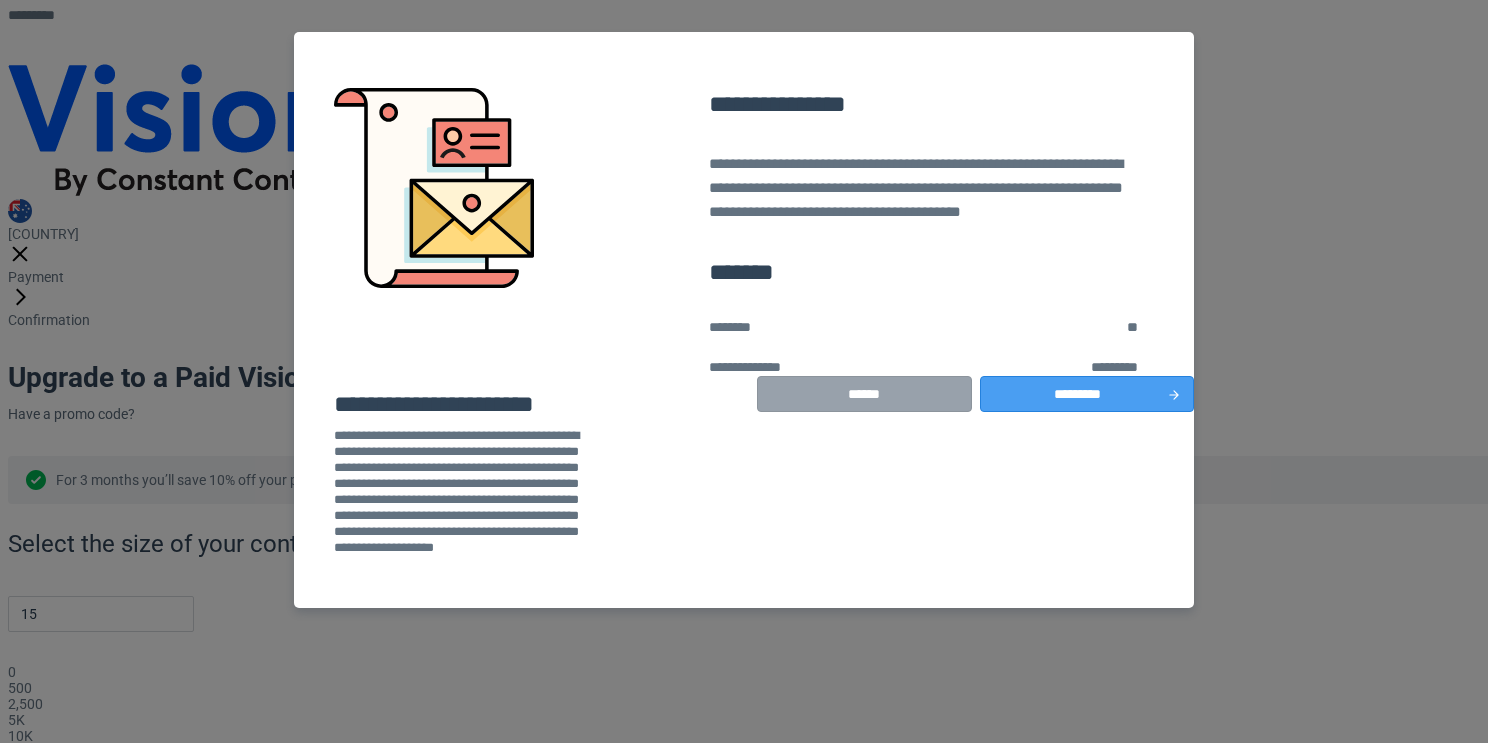 click on "*********" at bounding box center (1087, 394) 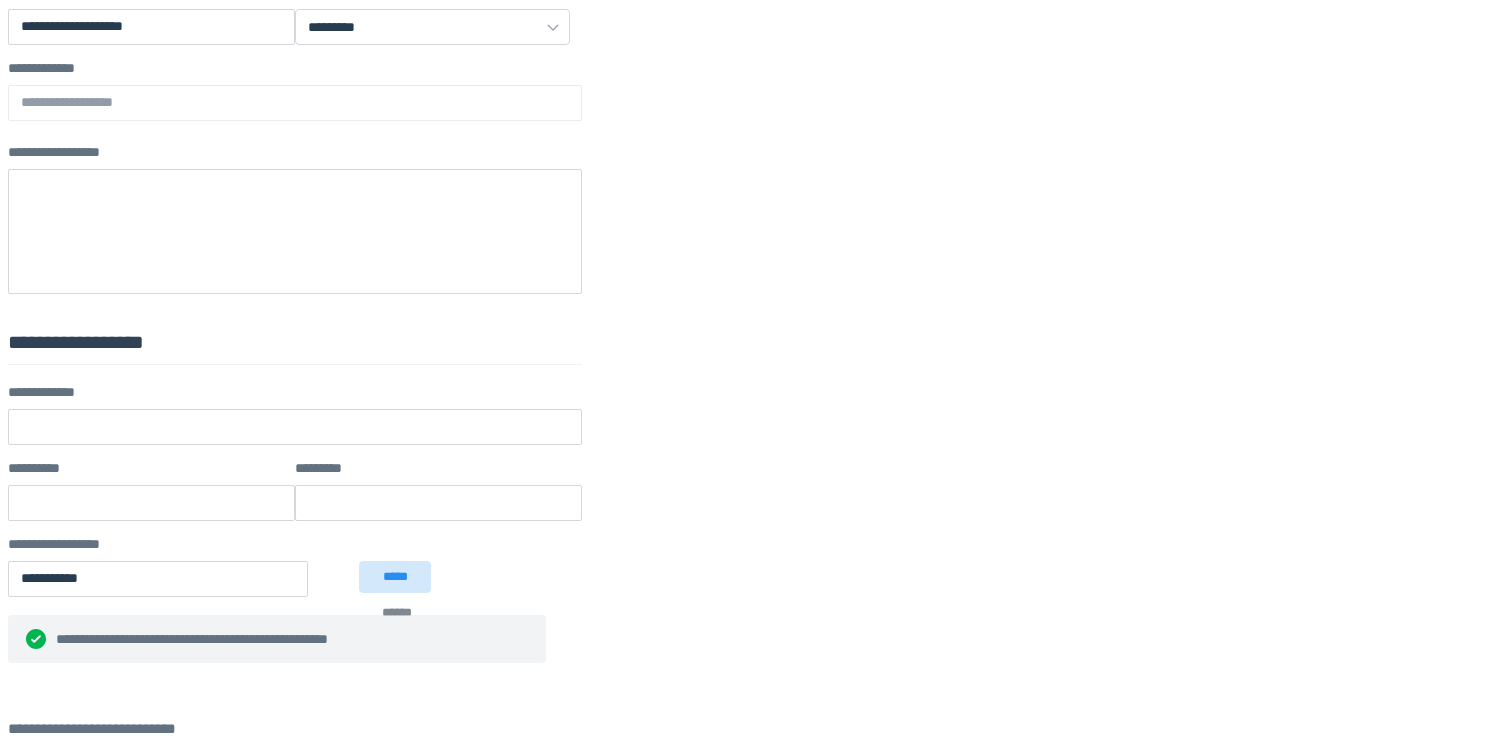 scroll, scrollTop: 748, scrollLeft: 0, axis: vertical 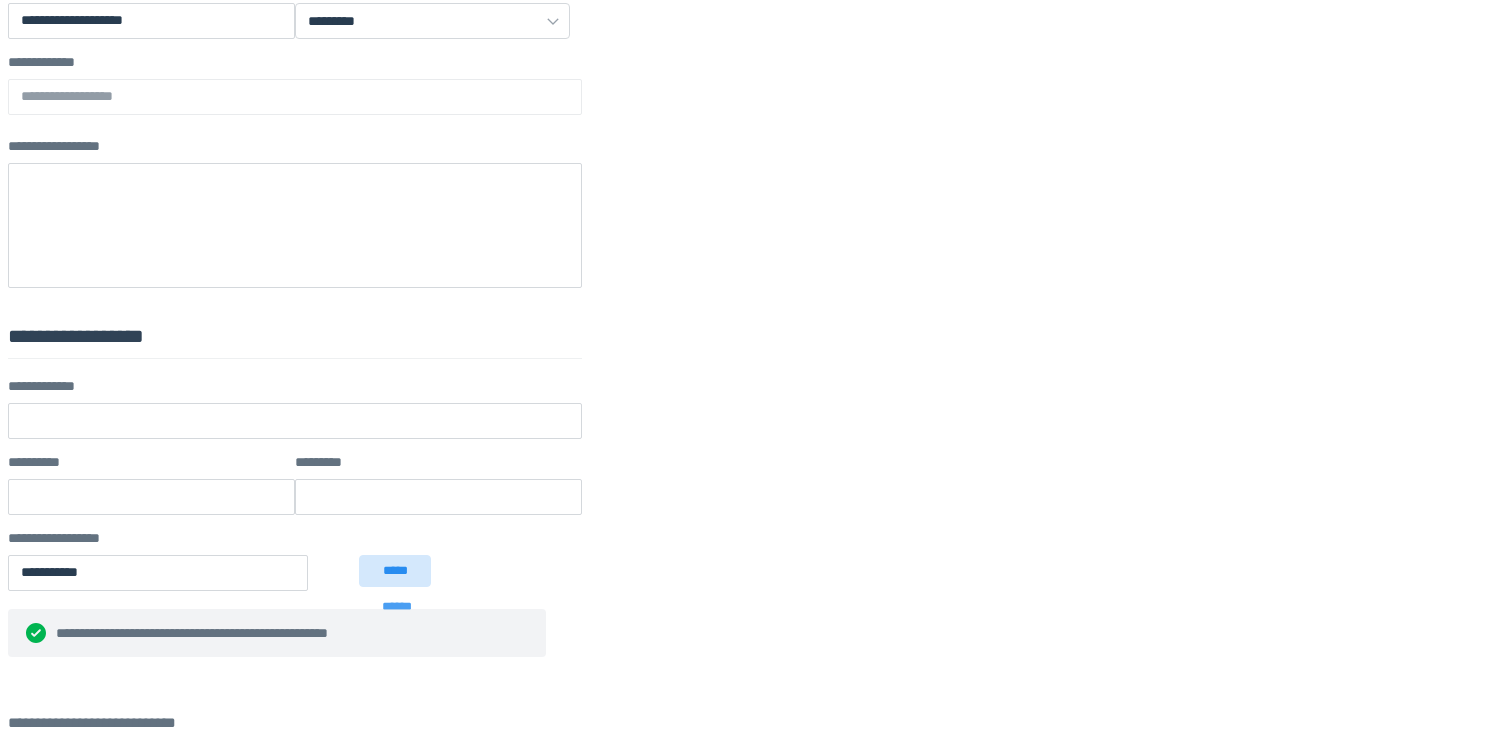 click on "******" at bounding box center [397, 607] 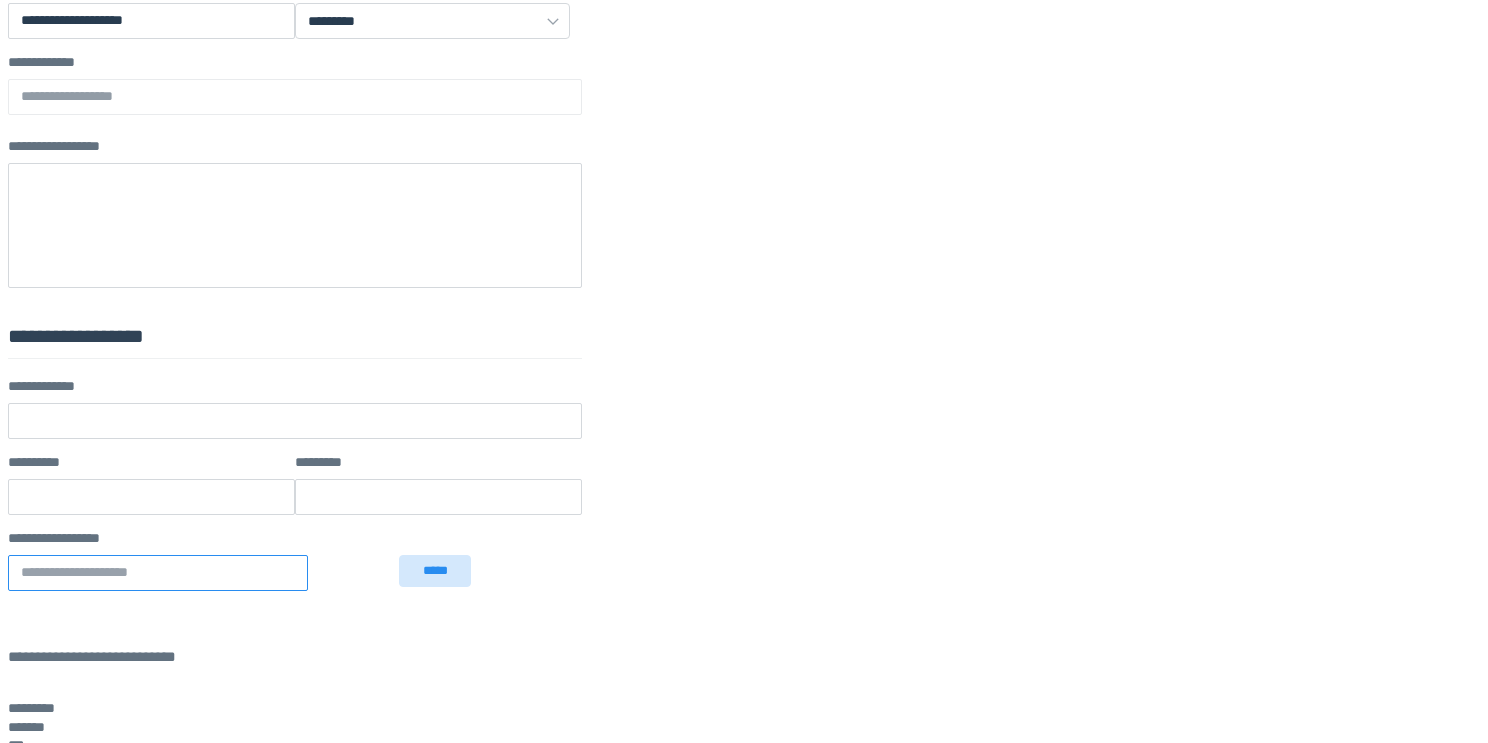 click at bounding box center (158, 573) 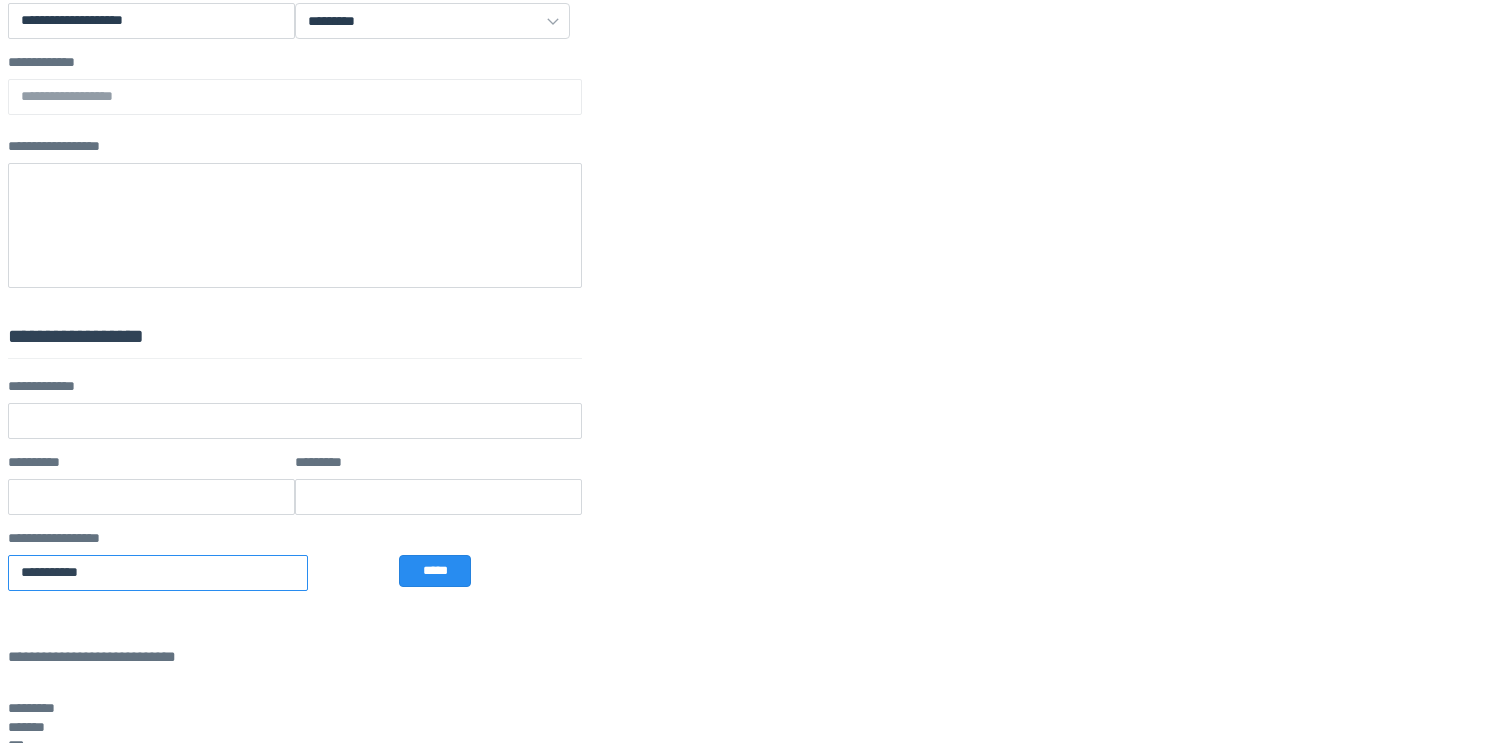 type on "**********" 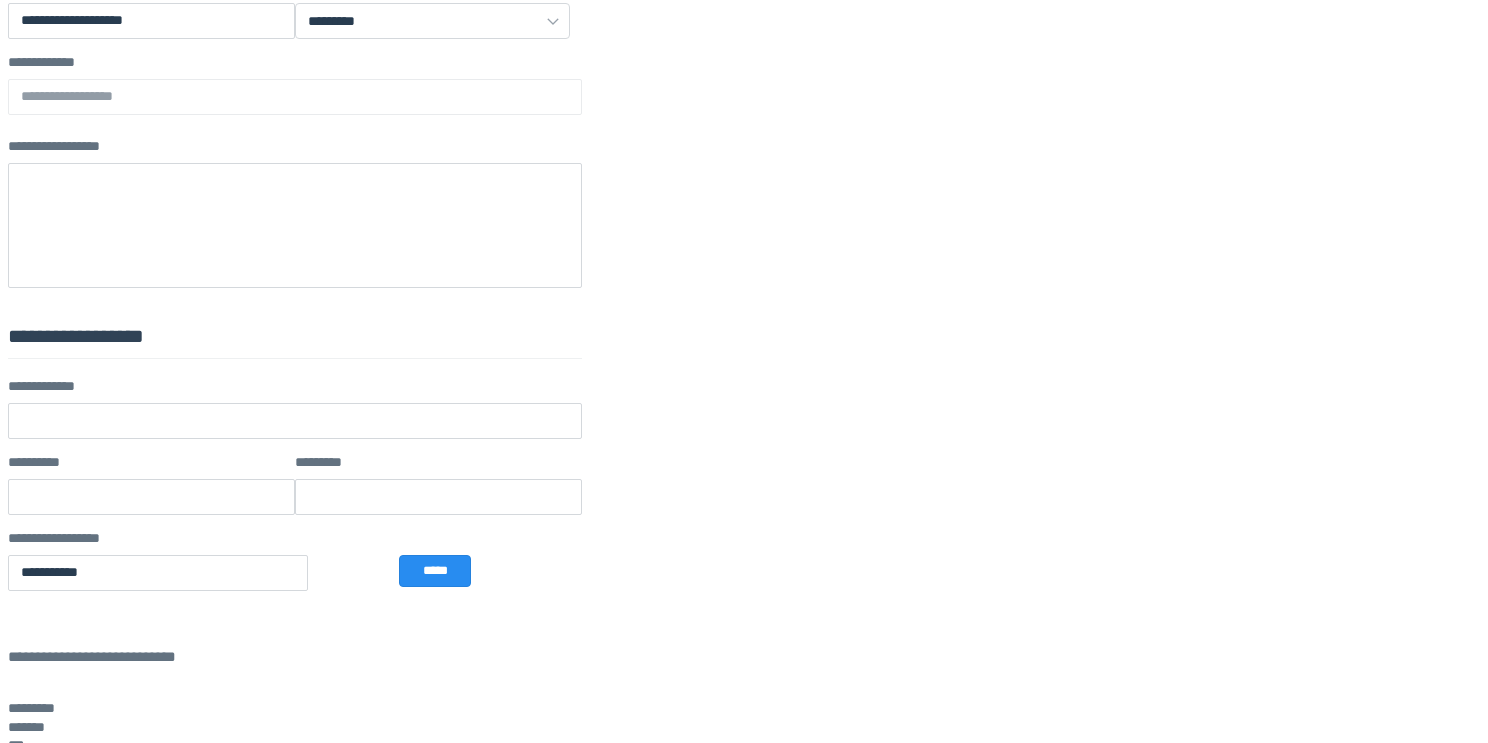 click on "*****" at bounding box center [435, 571] 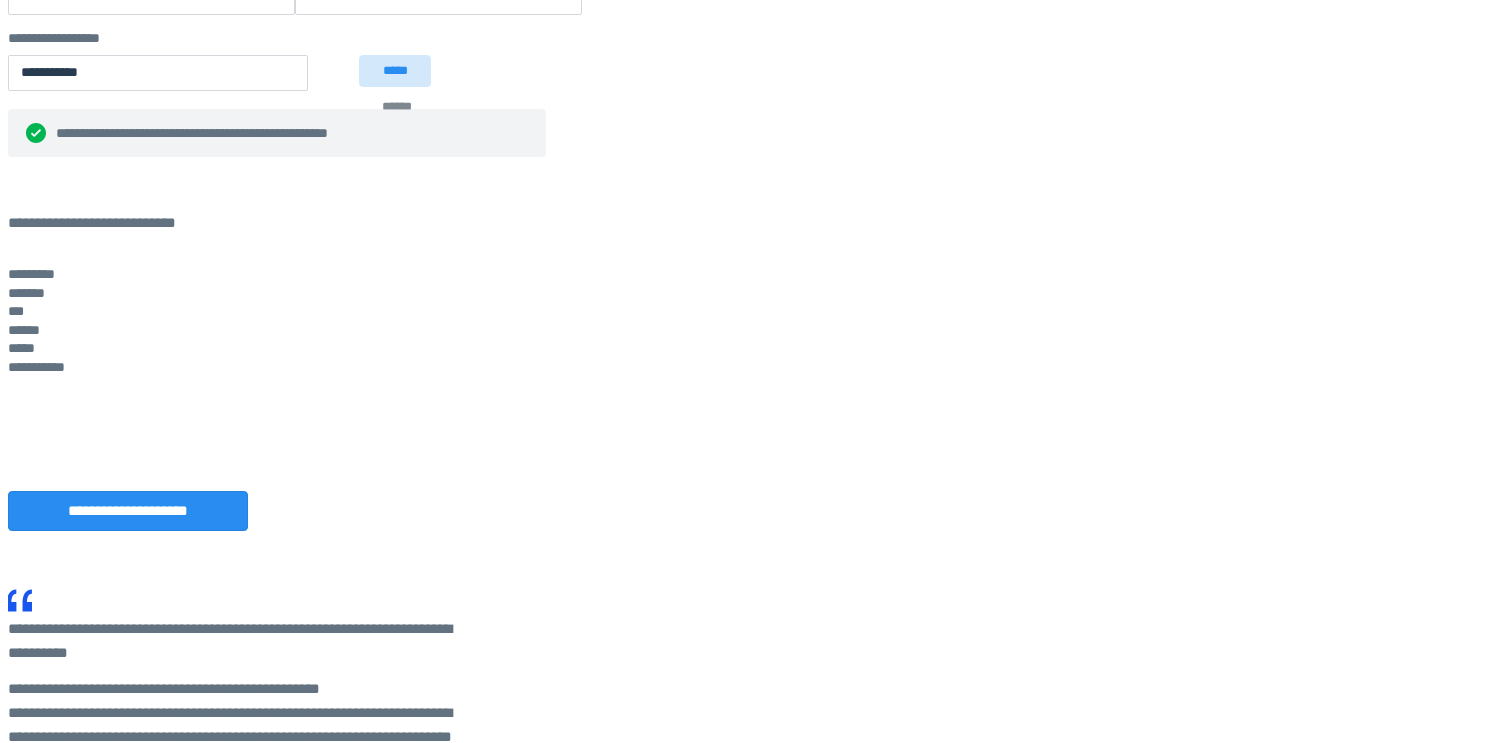 scroll, scrollTop: 1255, scrollLeft: 0, axis: vertical 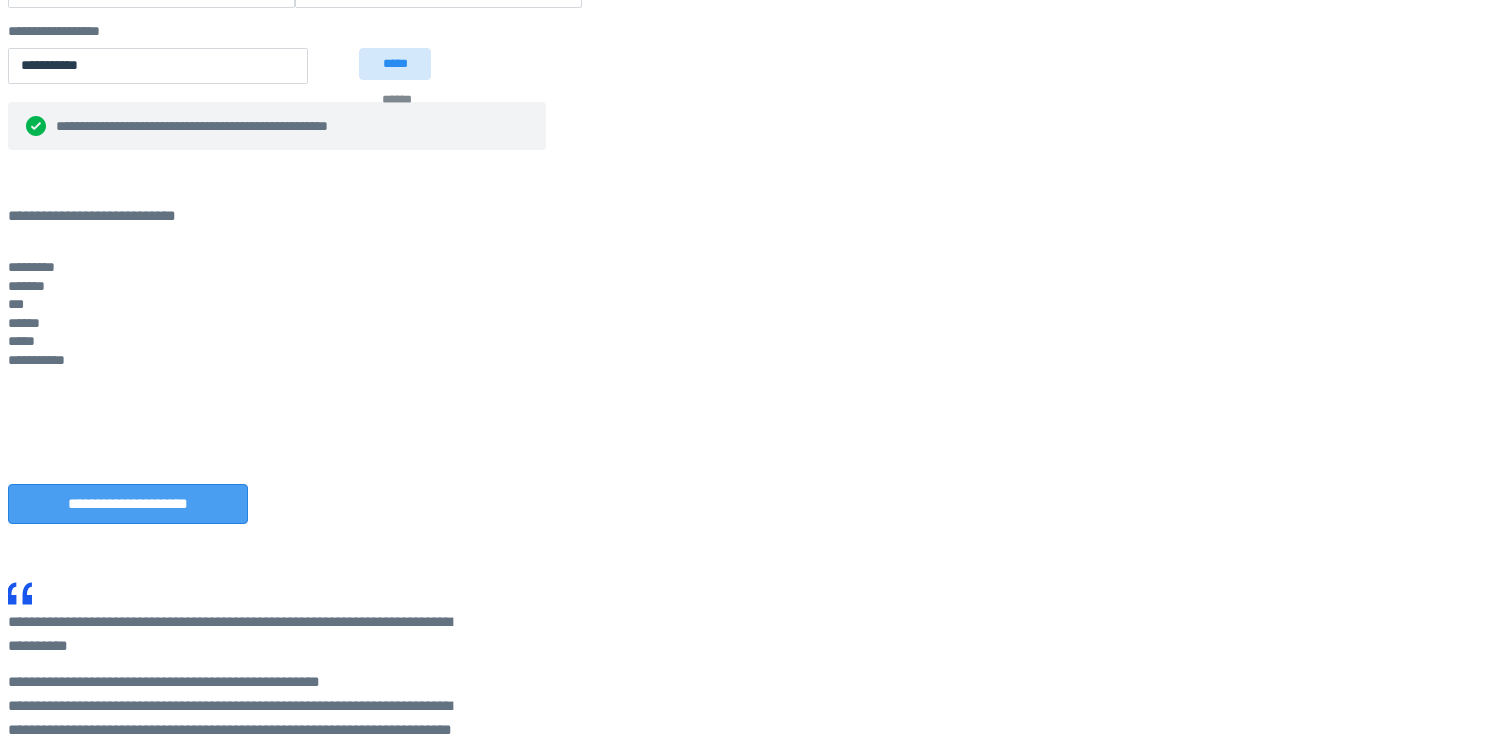 click on "**********" at bounding box center [128, 504] 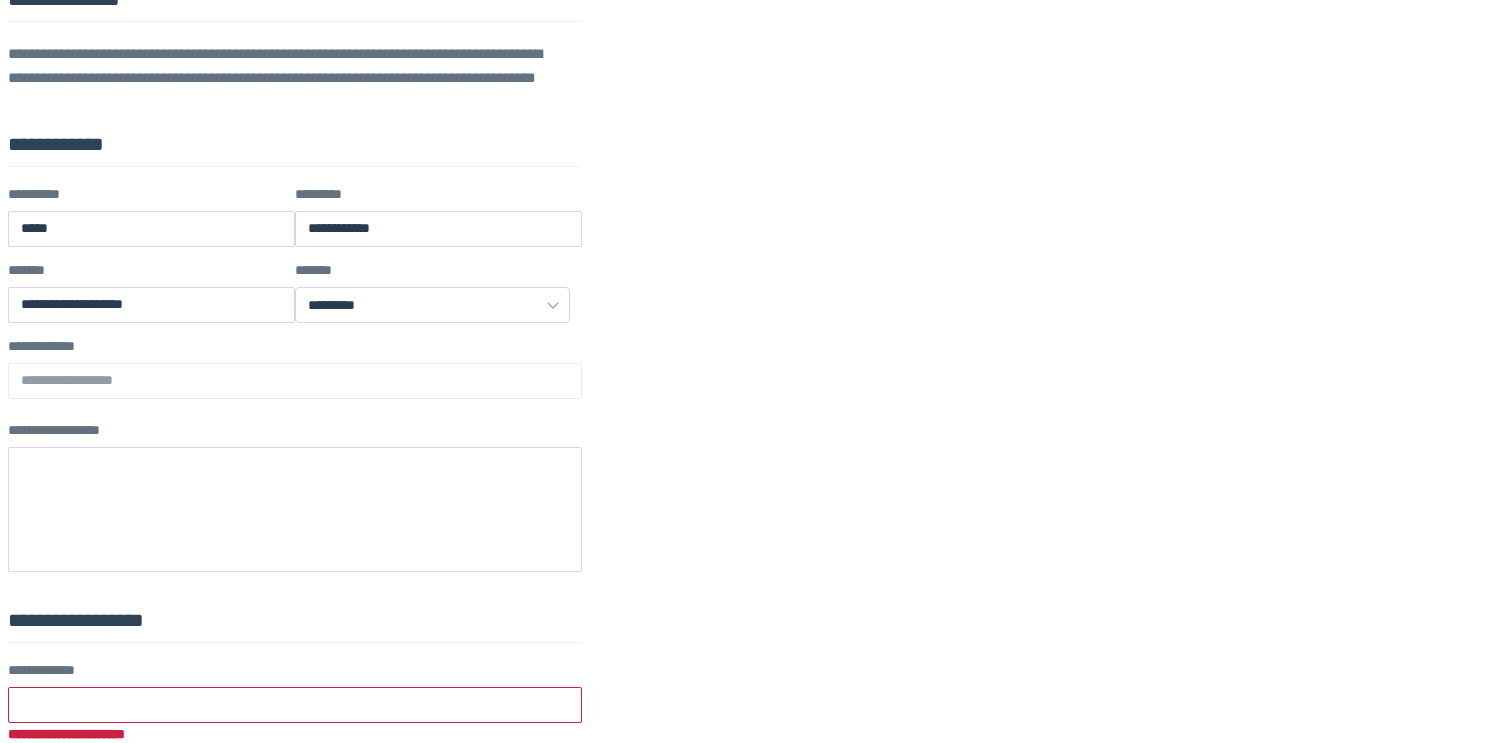 scroll, scrollTop: 471, scrollLeft: 0, axis: vertical 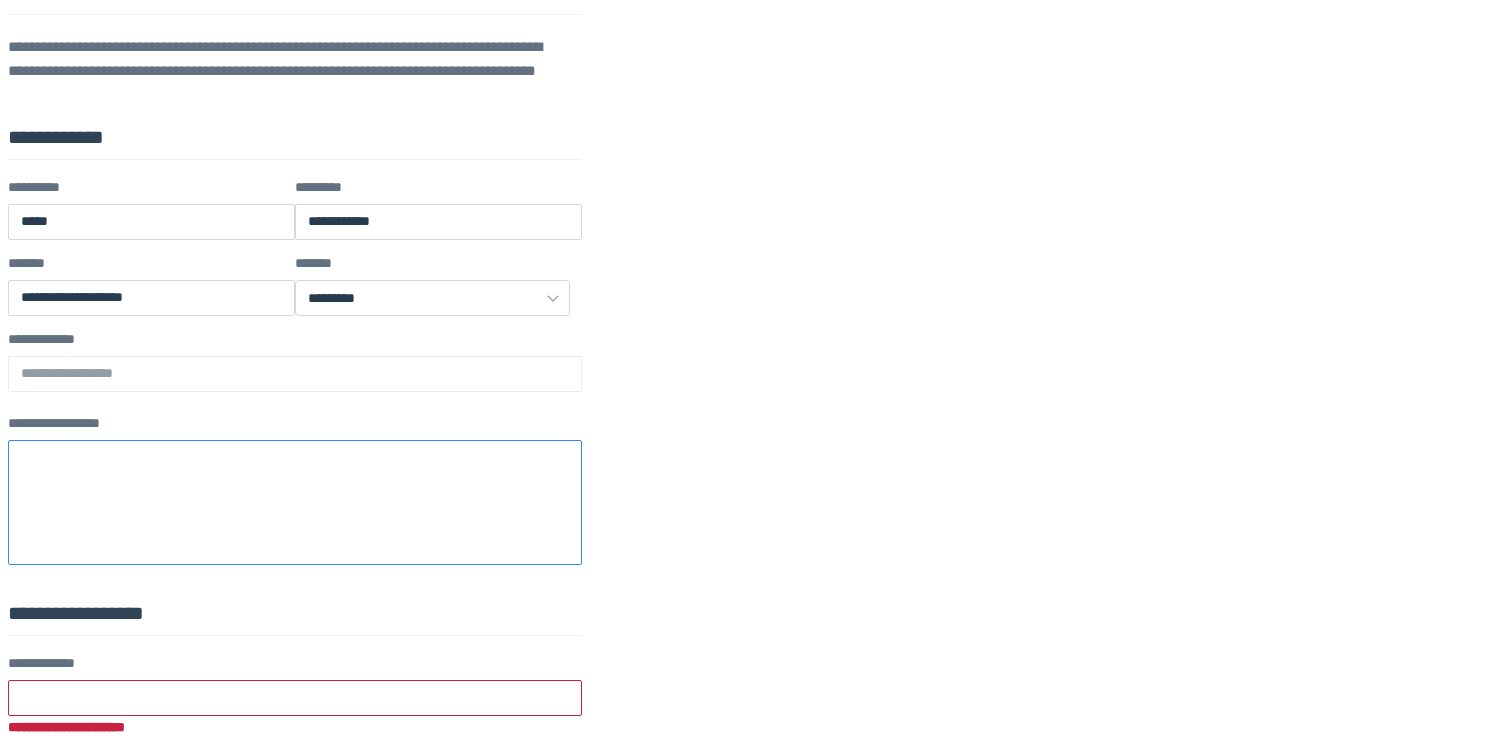 click at bounding box center [295, 502] 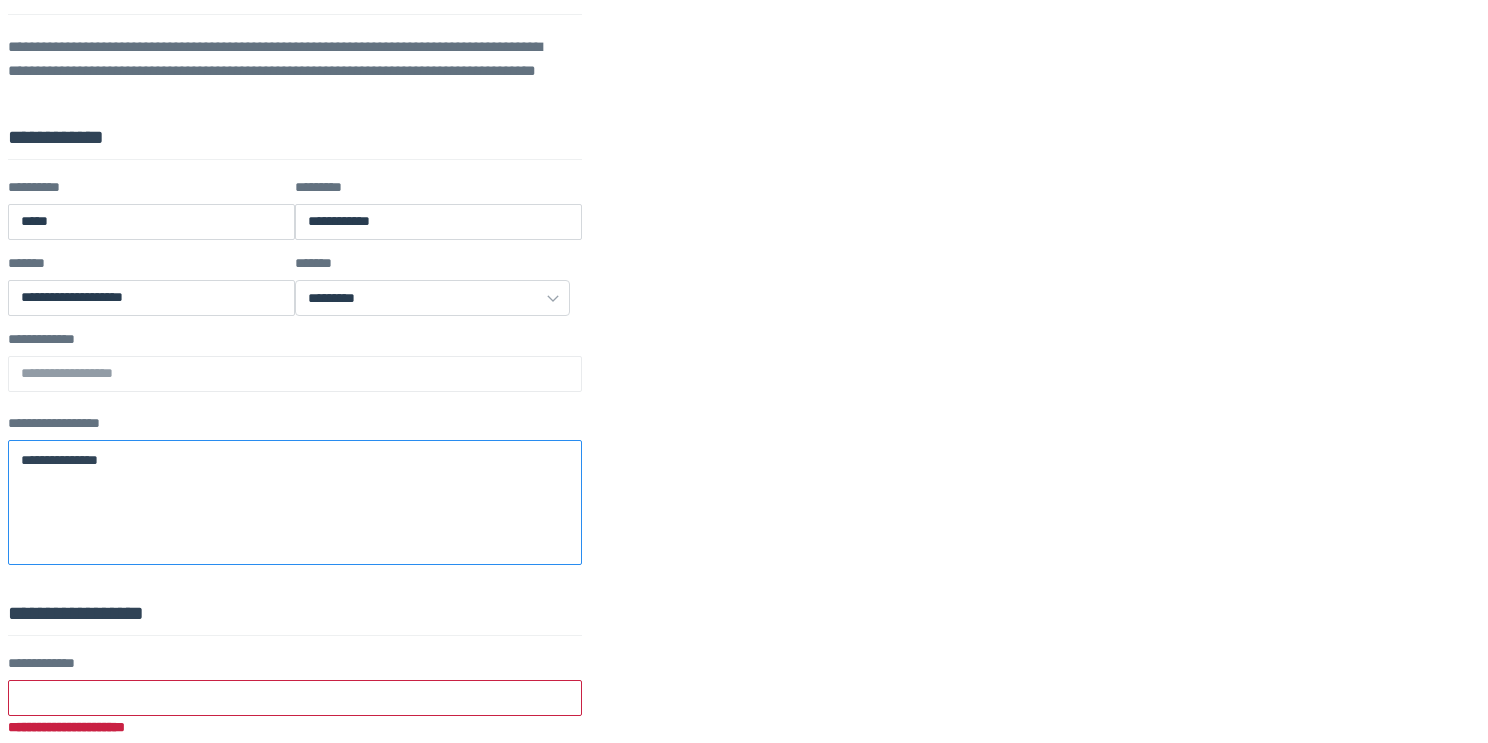 type on "**********" 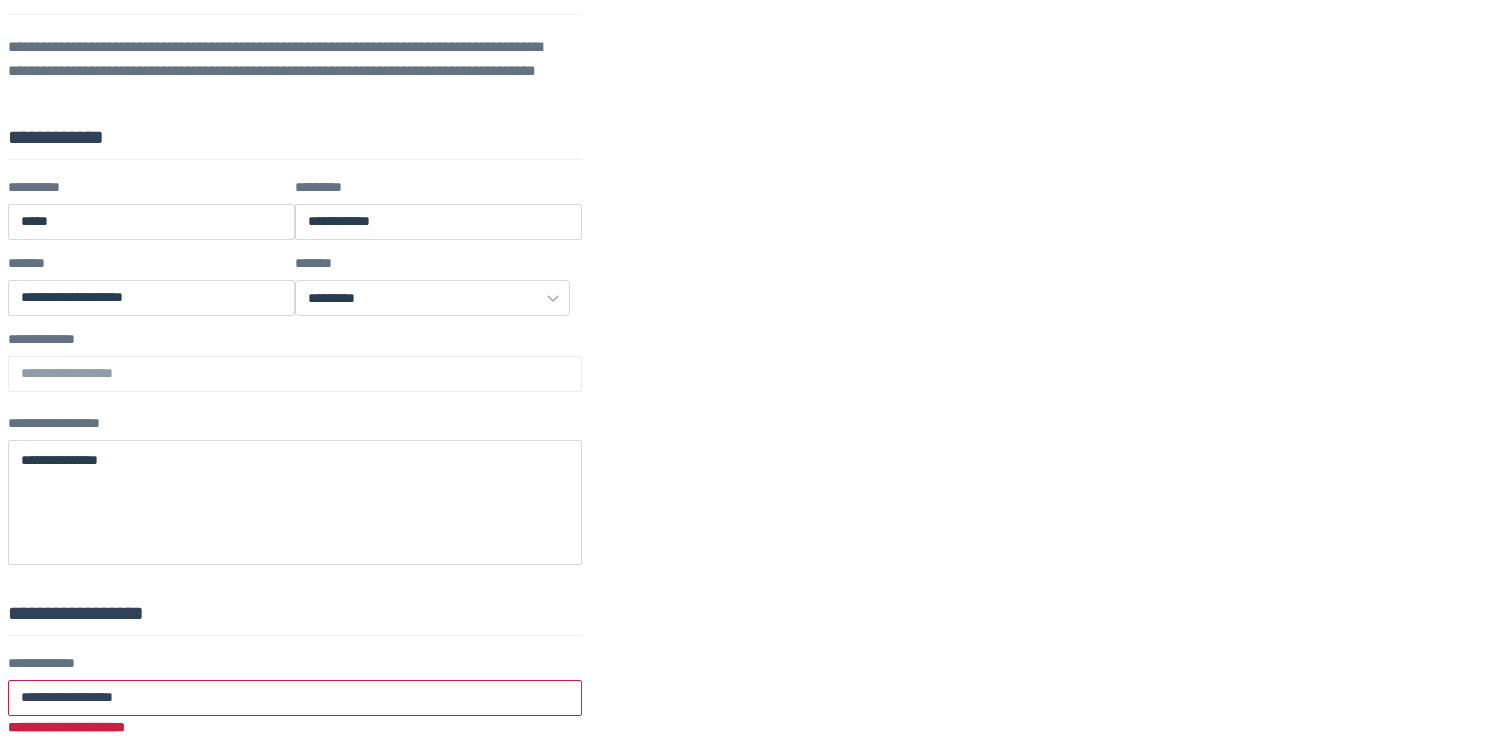 type on "**********" 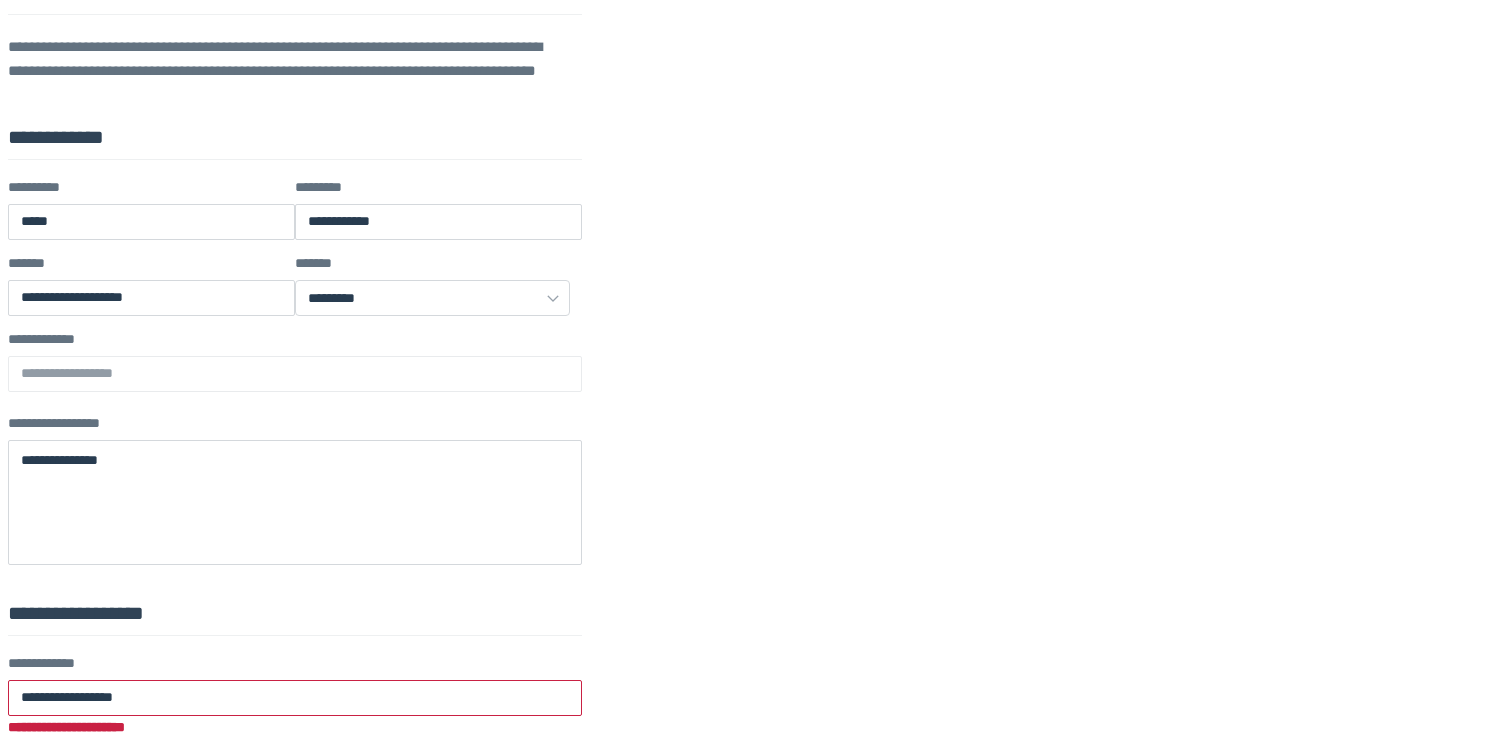 type on "****" 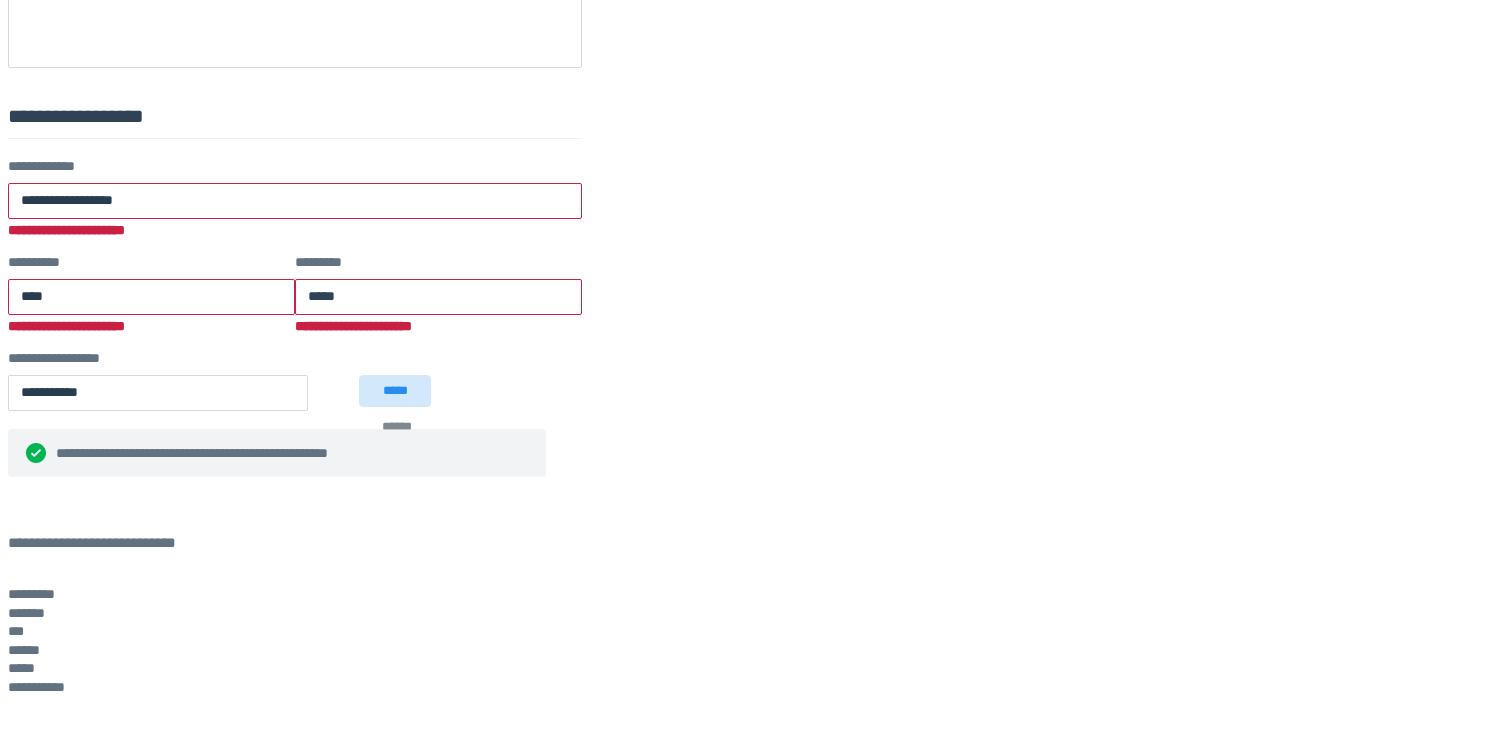 scroll, scrollTop: 973, scrollLeft: 0, axis: vertical 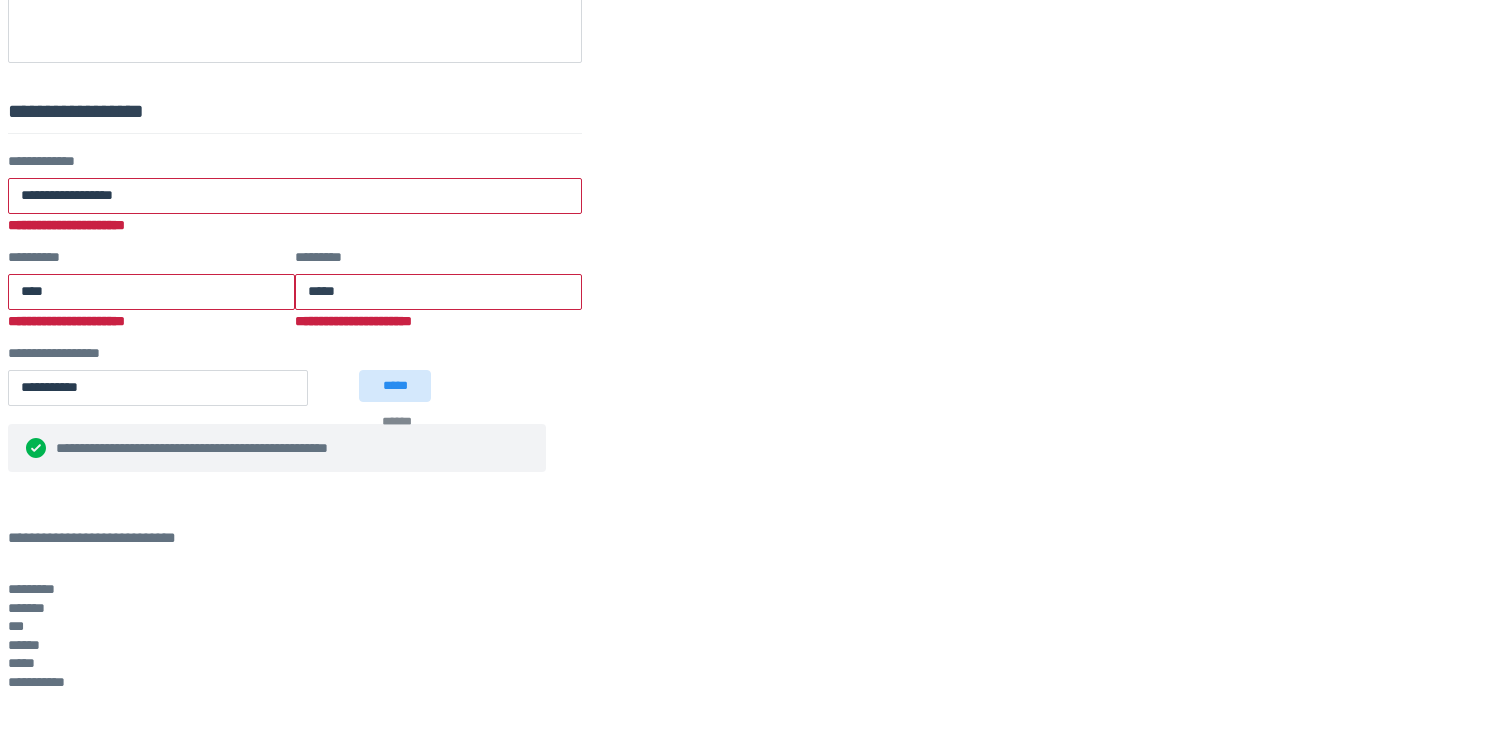type on "*****" 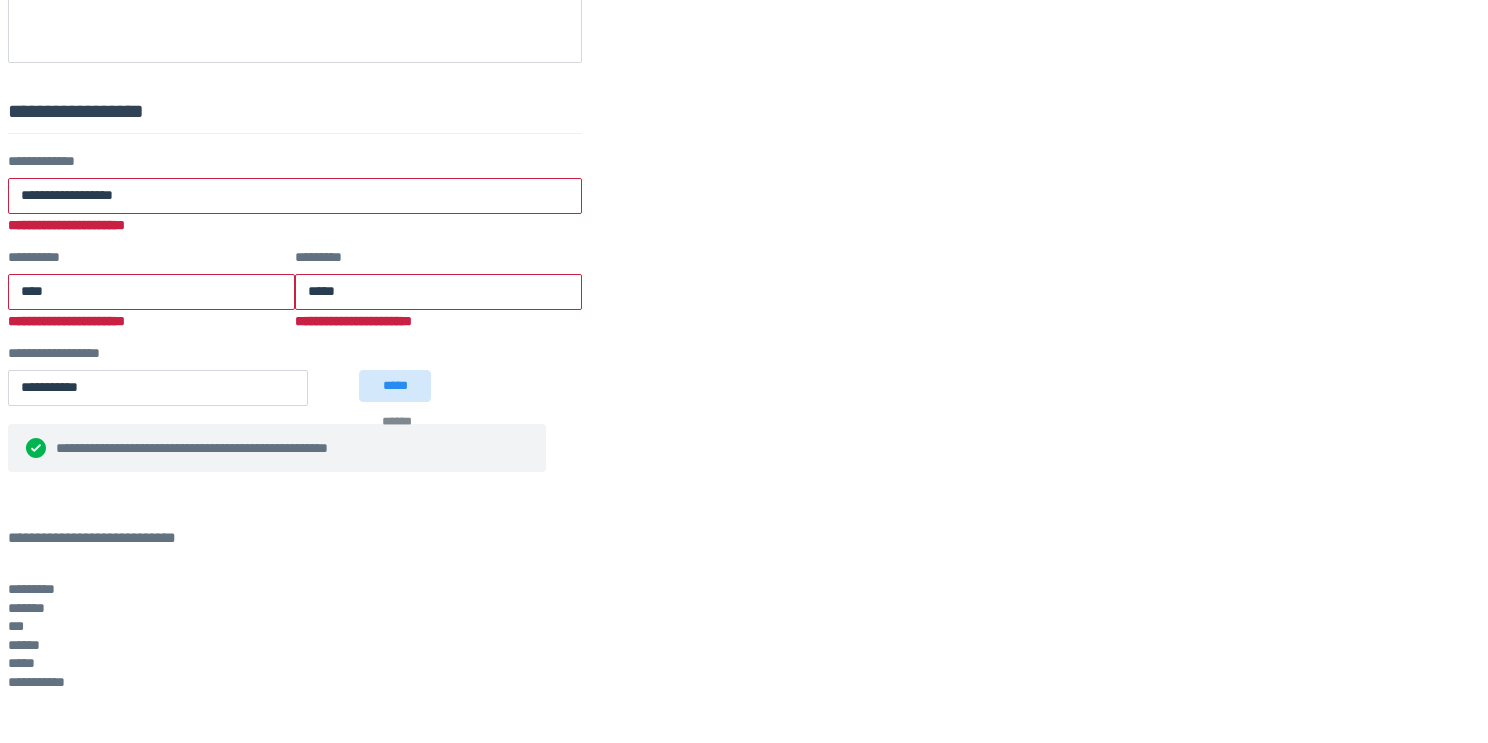 click on "**********" at bounding box center (128, 826) 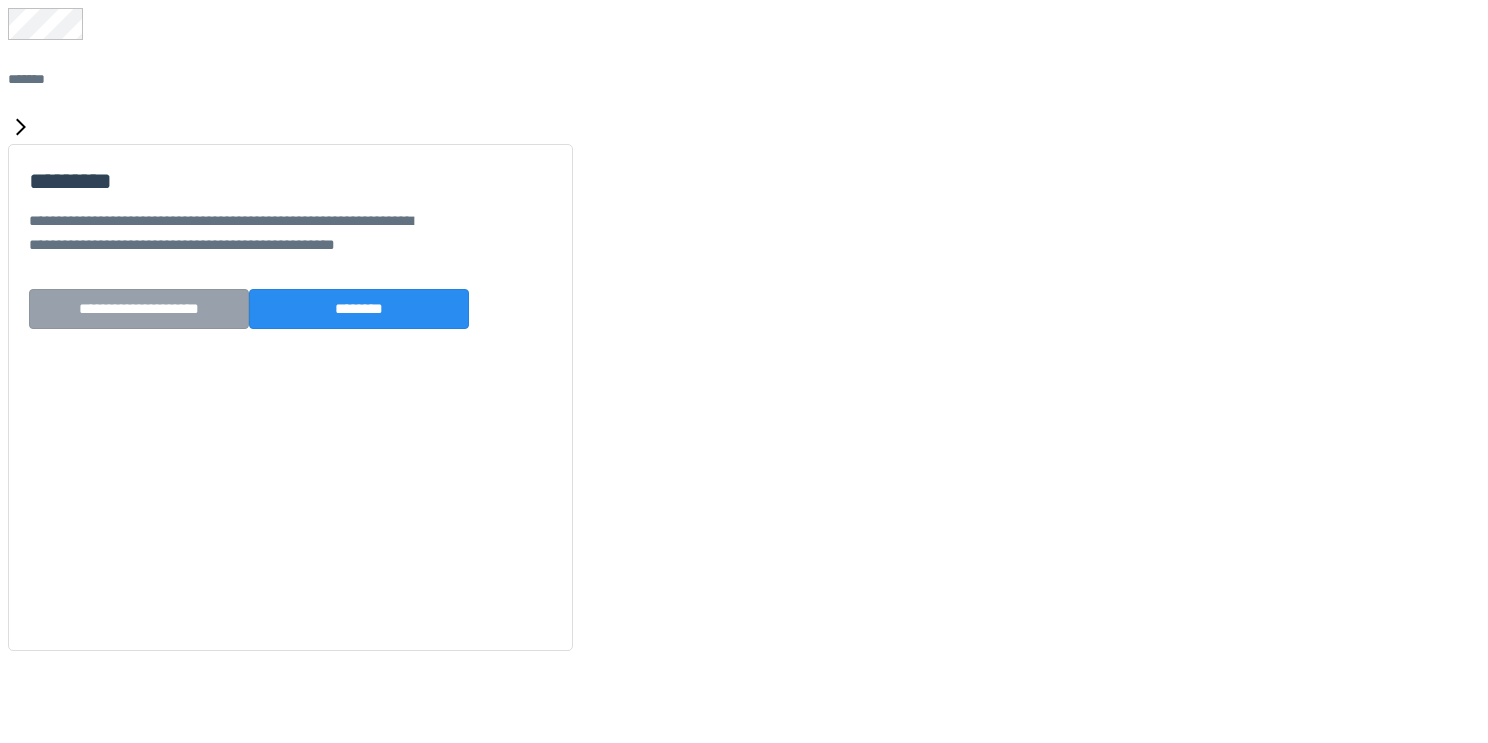 scroll, scrollTop: 0, scrollLeft: 0, axis: both 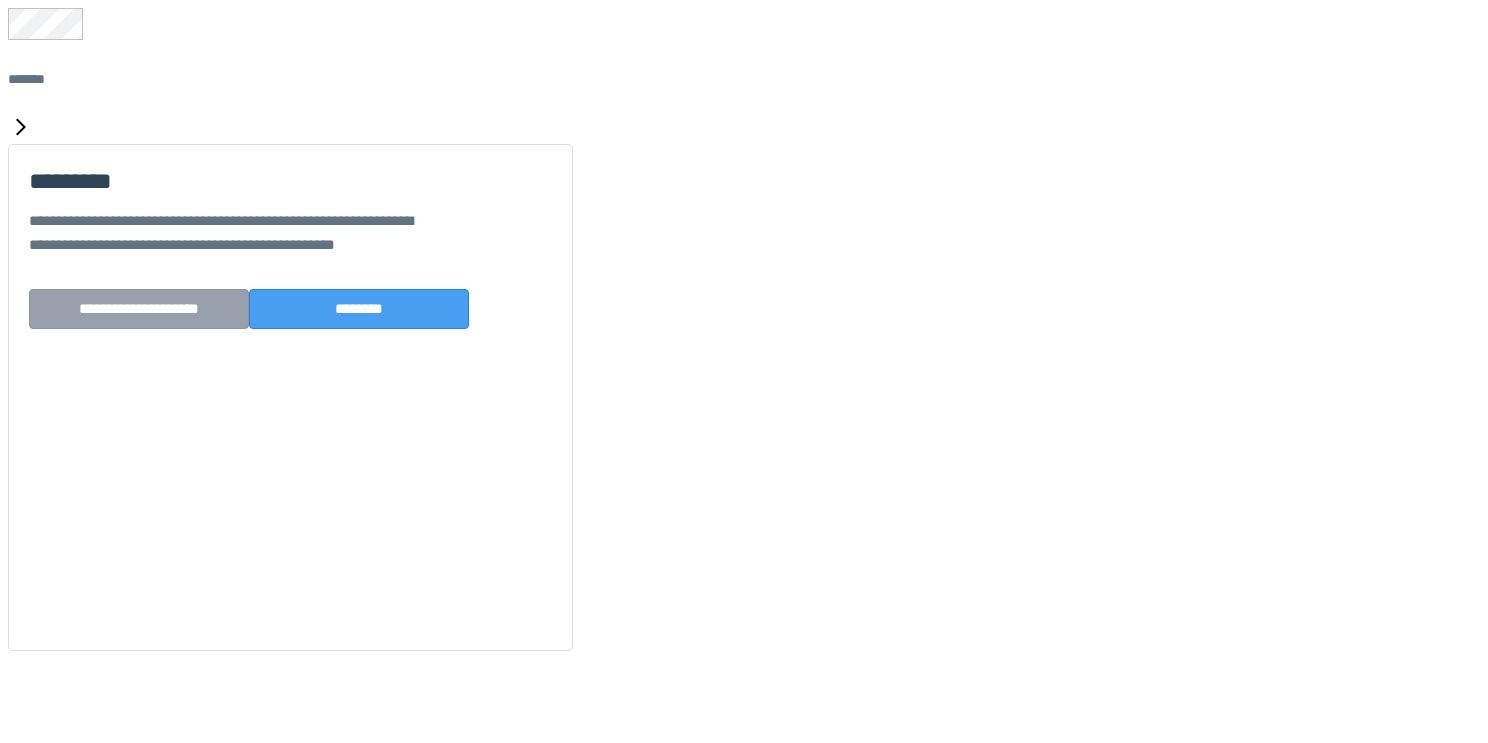 click on "********" at bounding box center (359, 309) 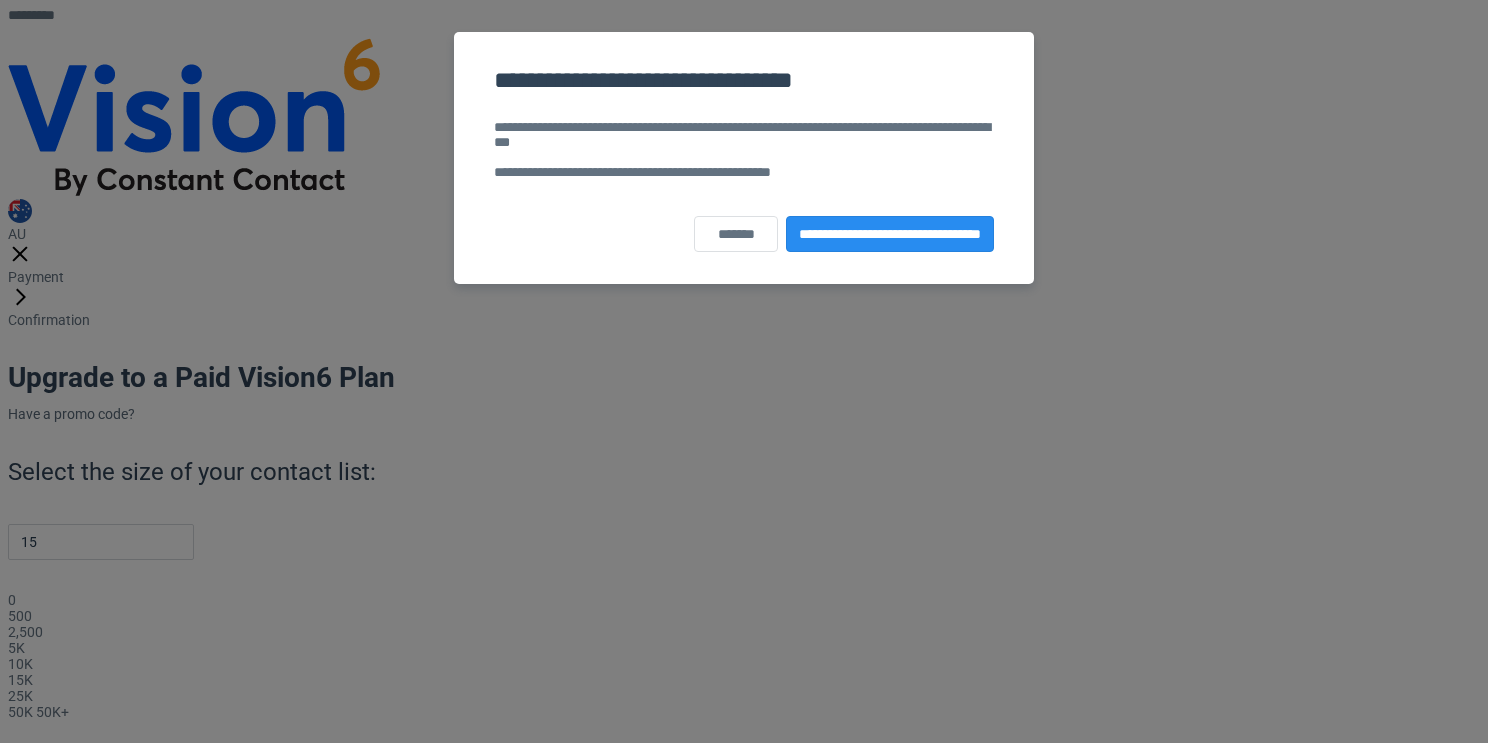 scroll, scrollTop: 0, scrollLeft: 0, axis: both 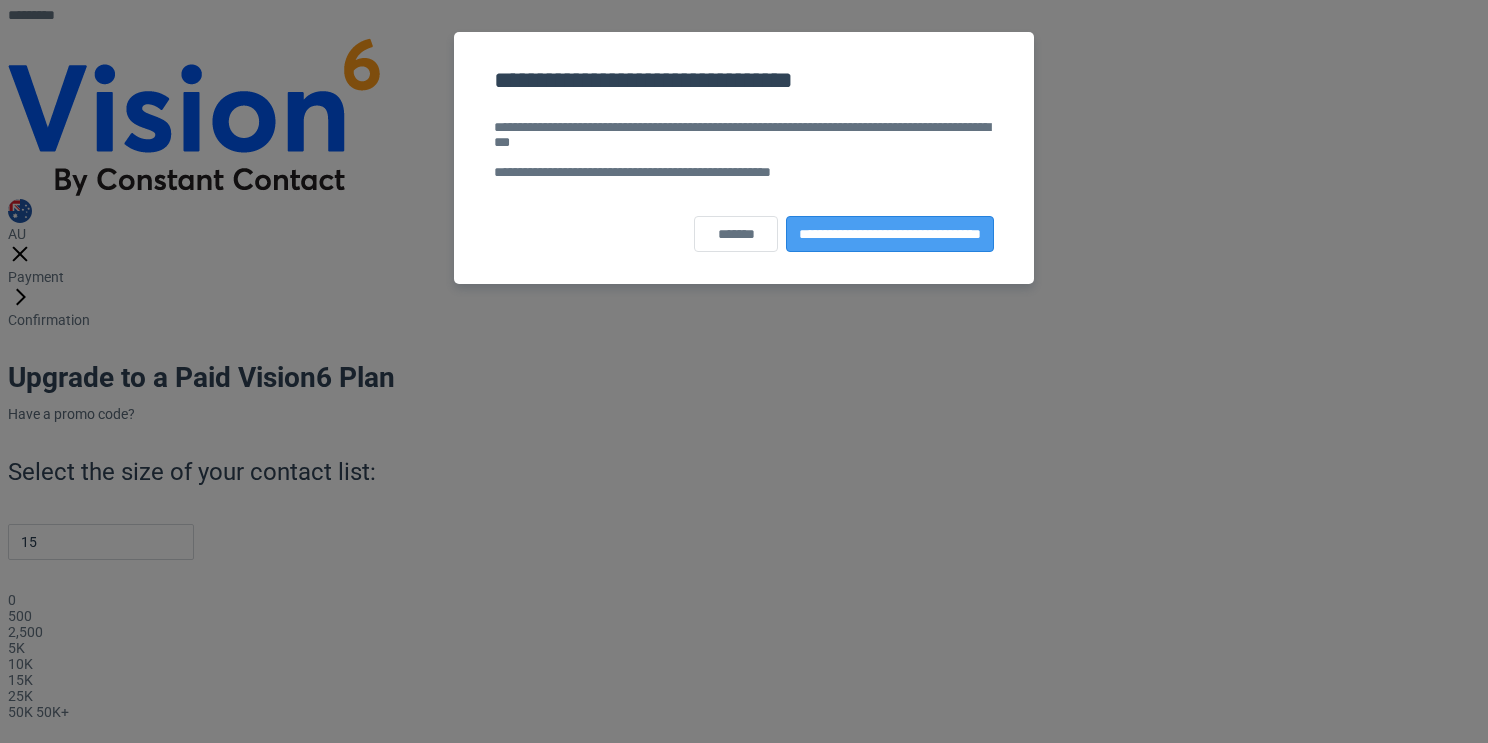 click on "**********" at bounding box center [890, 234] 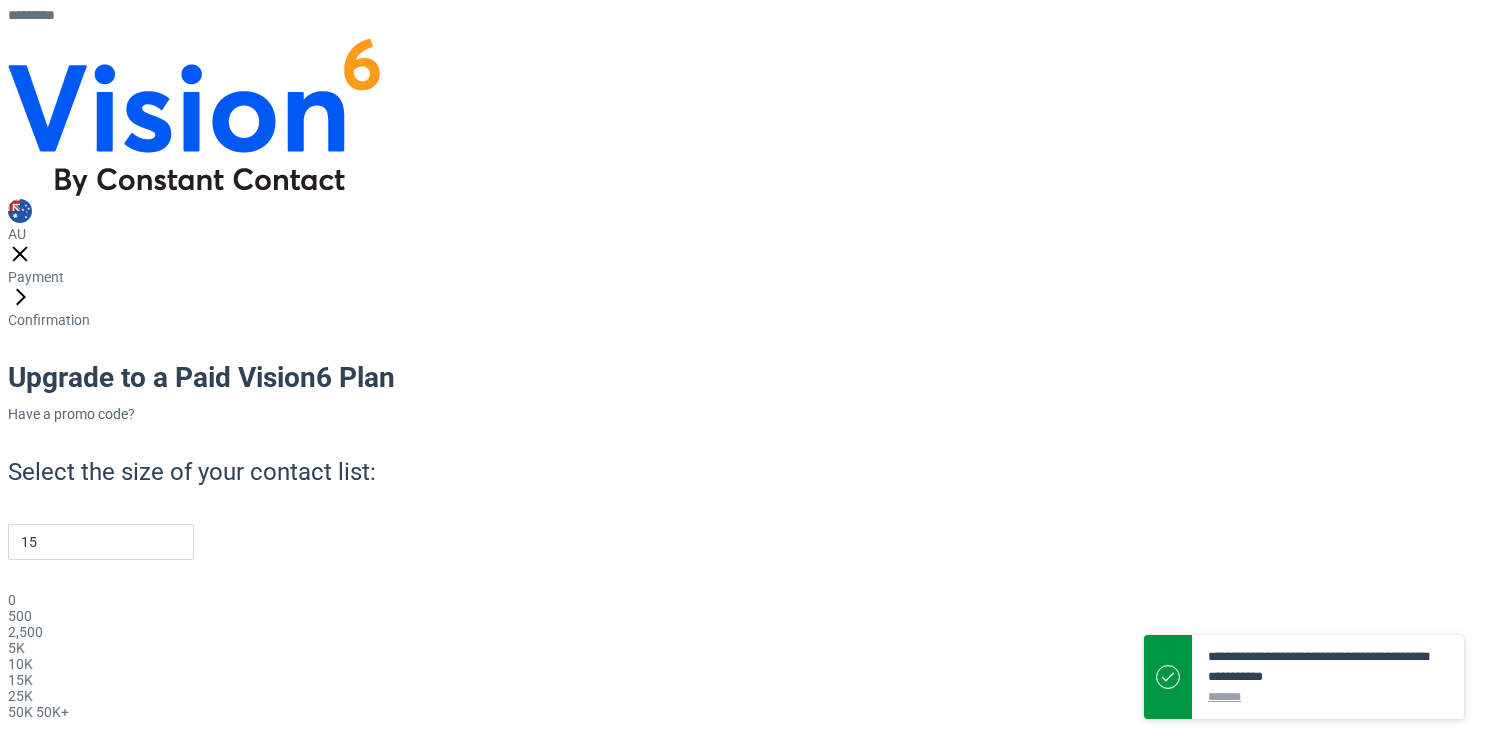 click on "Billing options" at bounding box center [51, 825] 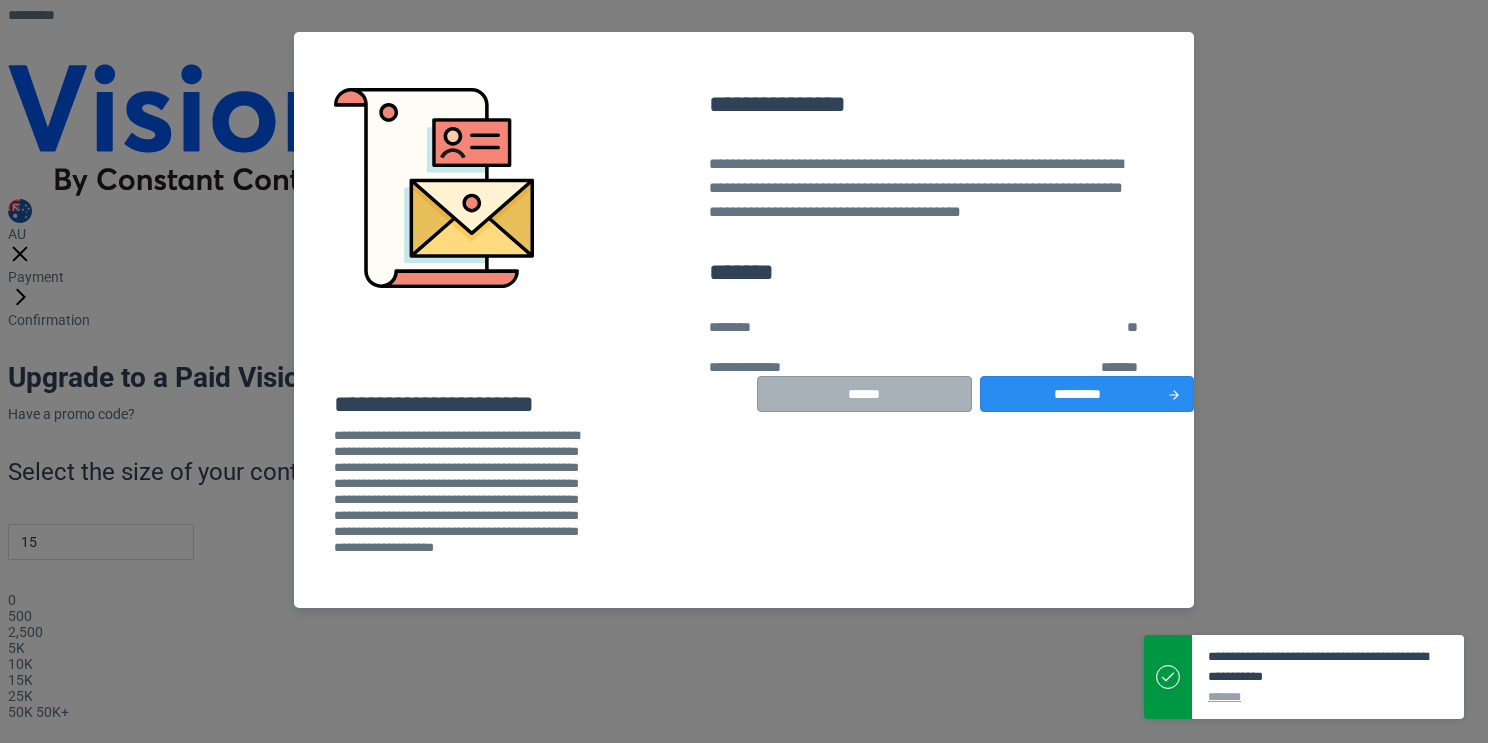 click on "******" at bounding box center (864, 394) 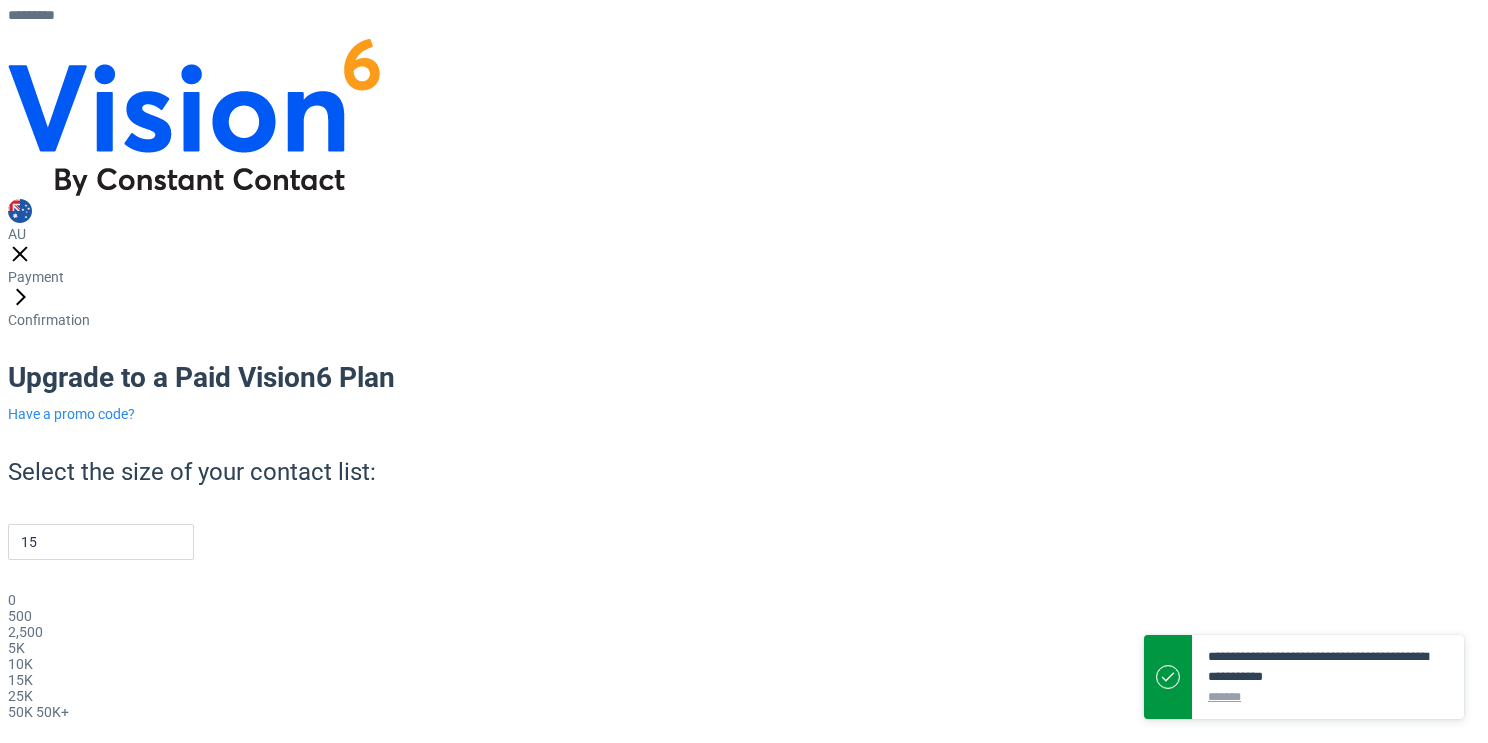 click on "Have a promo code?" at bounding box center (71, 414) 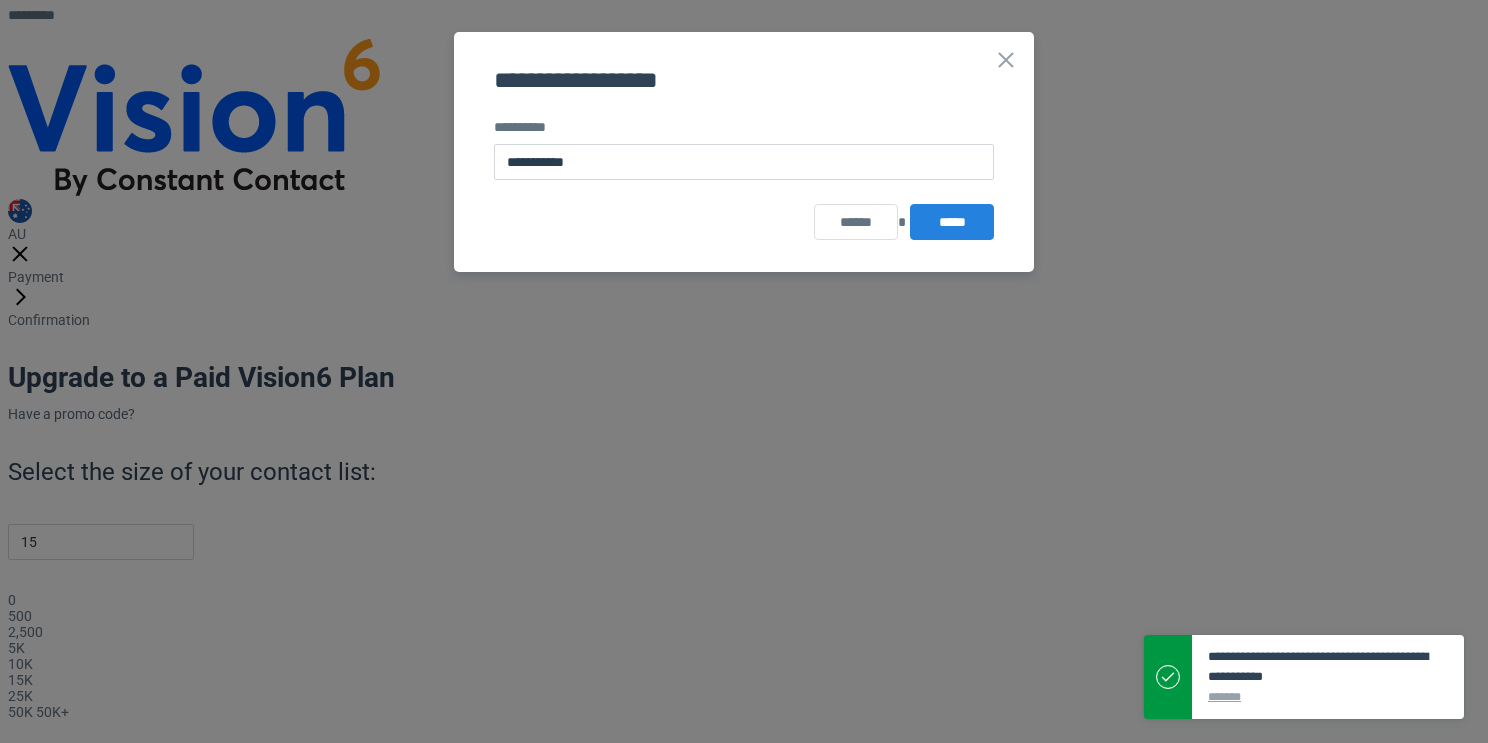 type on "**********" 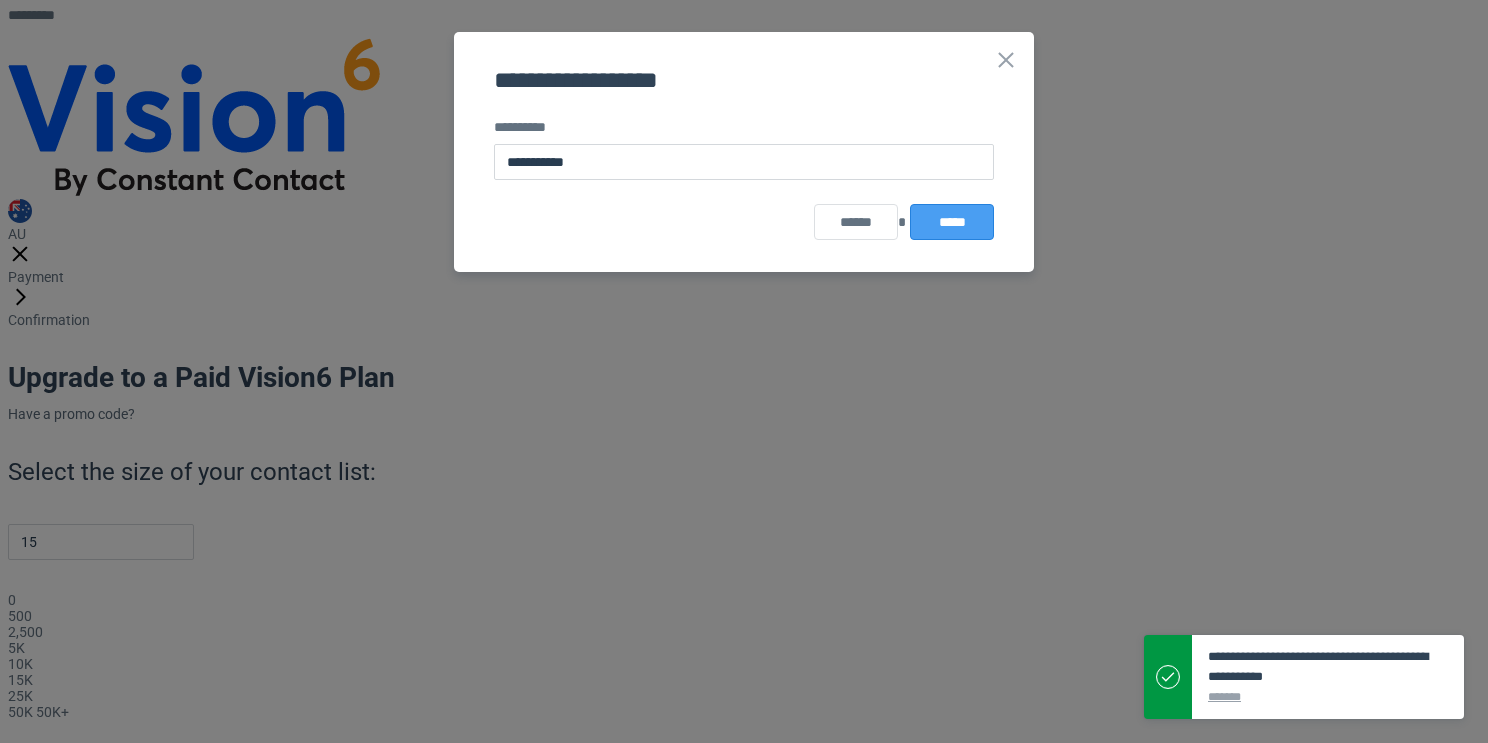 click on "*****" at bounding box center (952, 222) 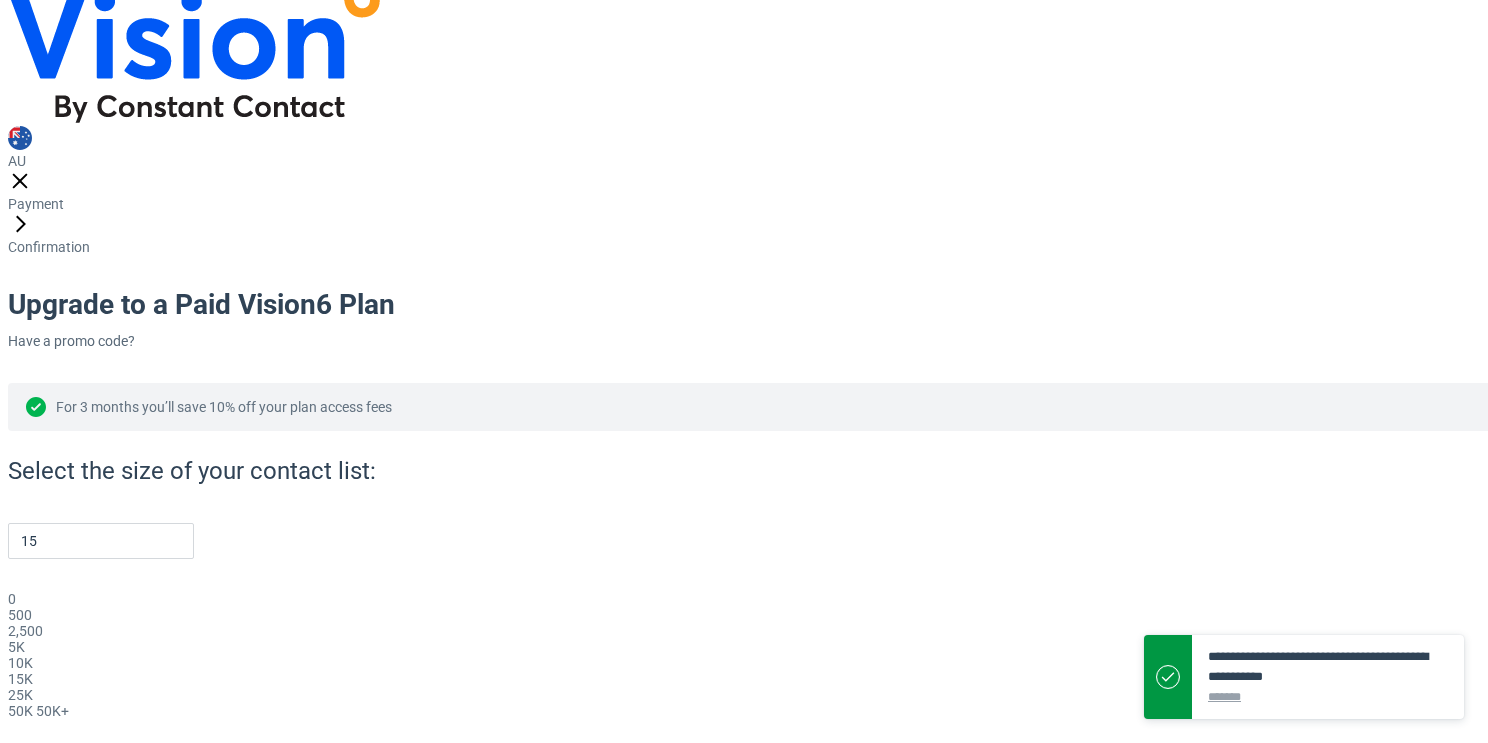 scroll, scrollTop: 78, scrollLeft: 0, axis: vertical 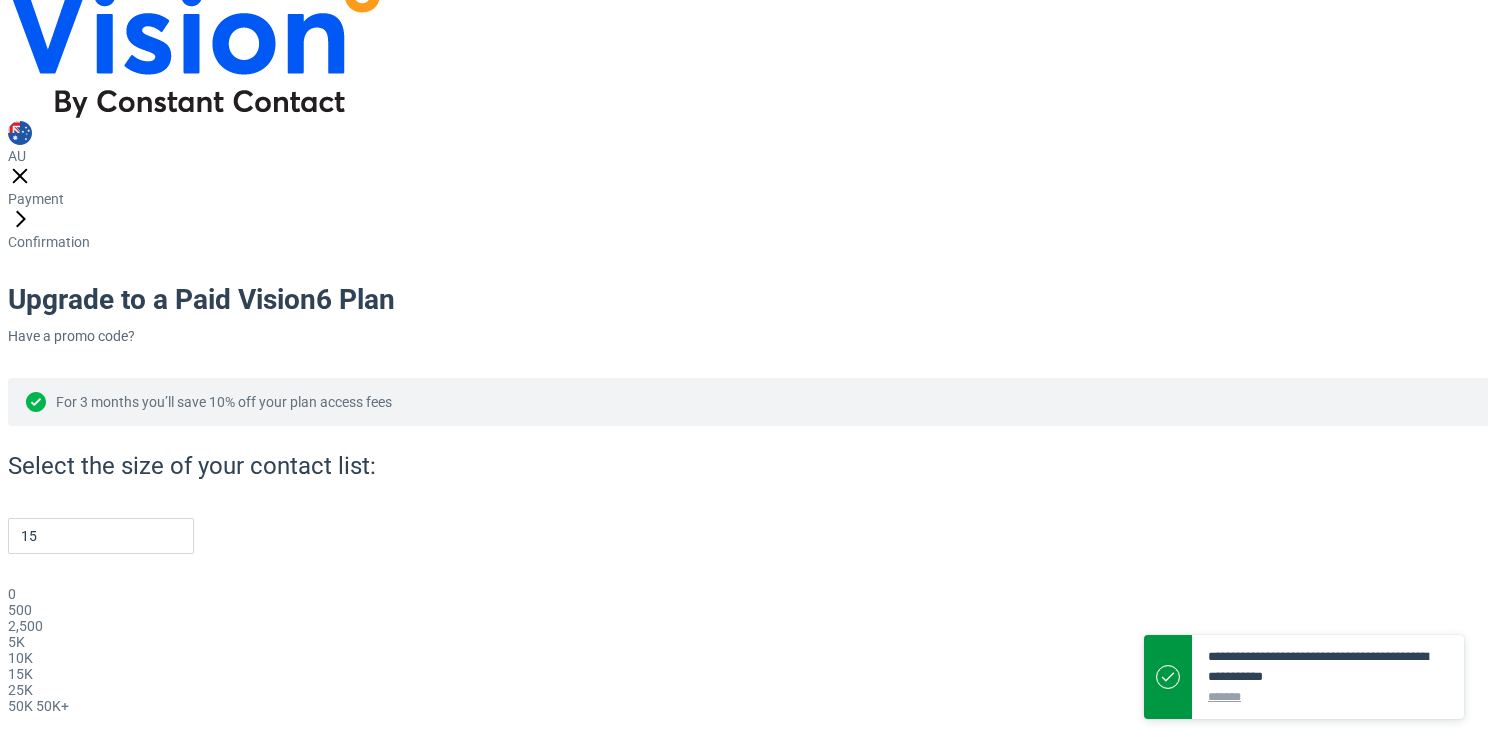 click on "Billing options" at bounding box center (51, 819) 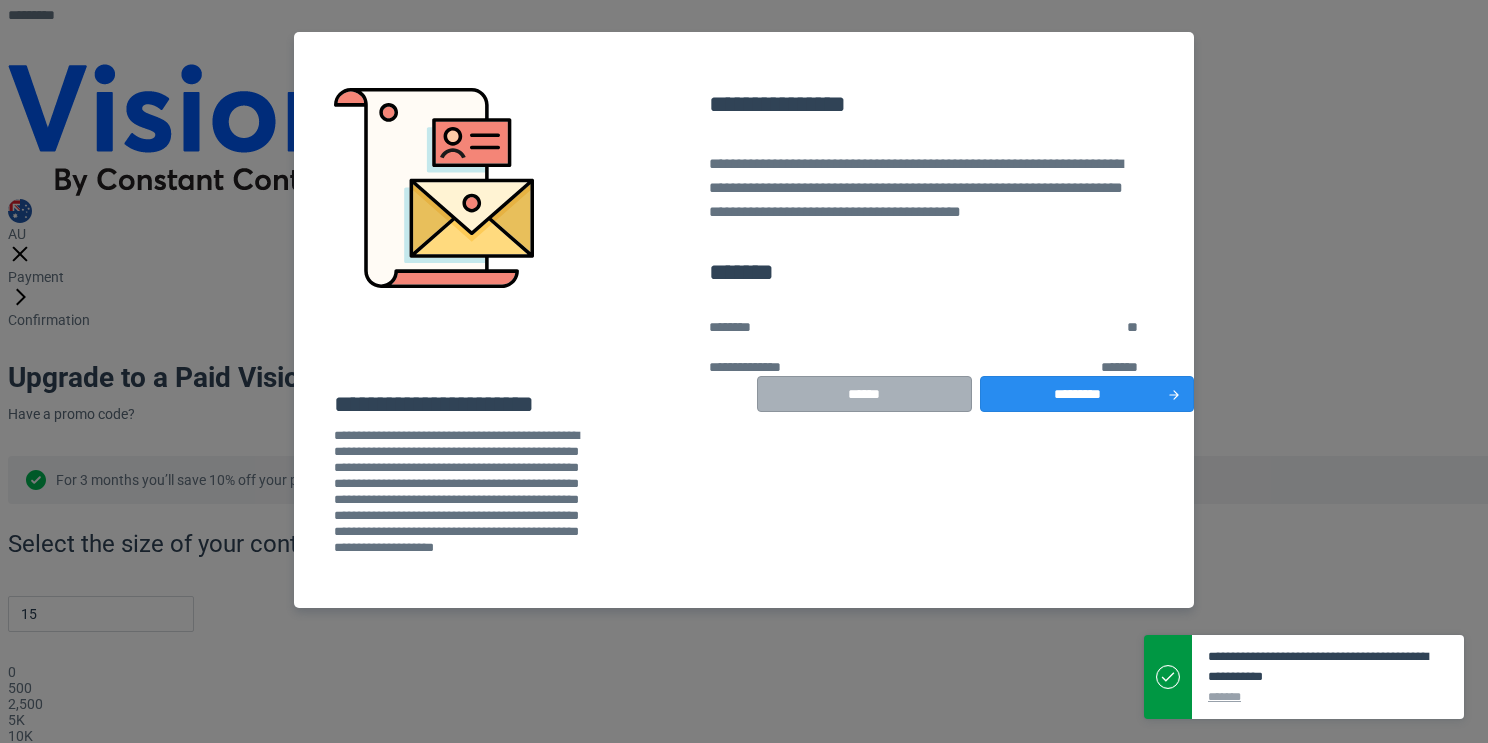click on "******" at bounding box center (864, 394) 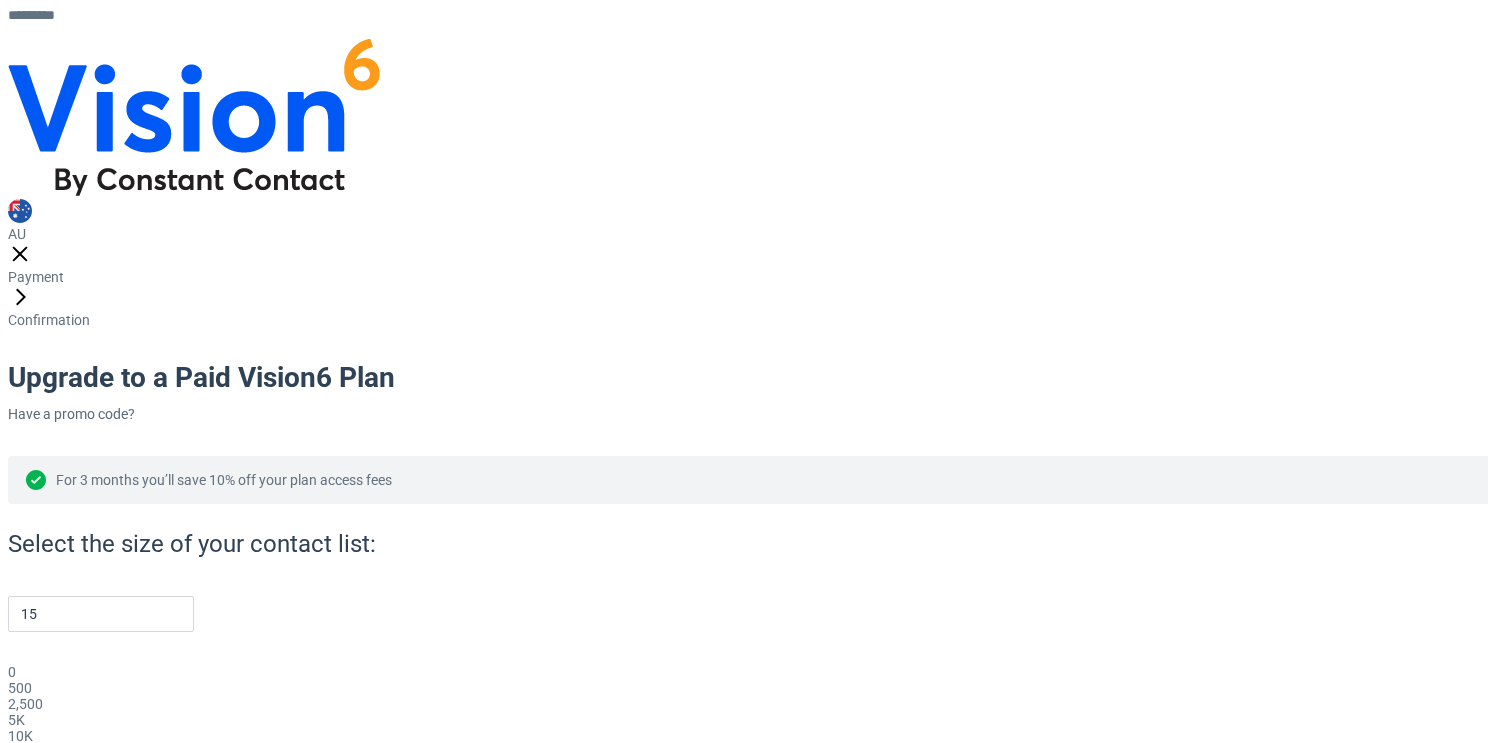 click on "*******" at bounding box center [63, 900] 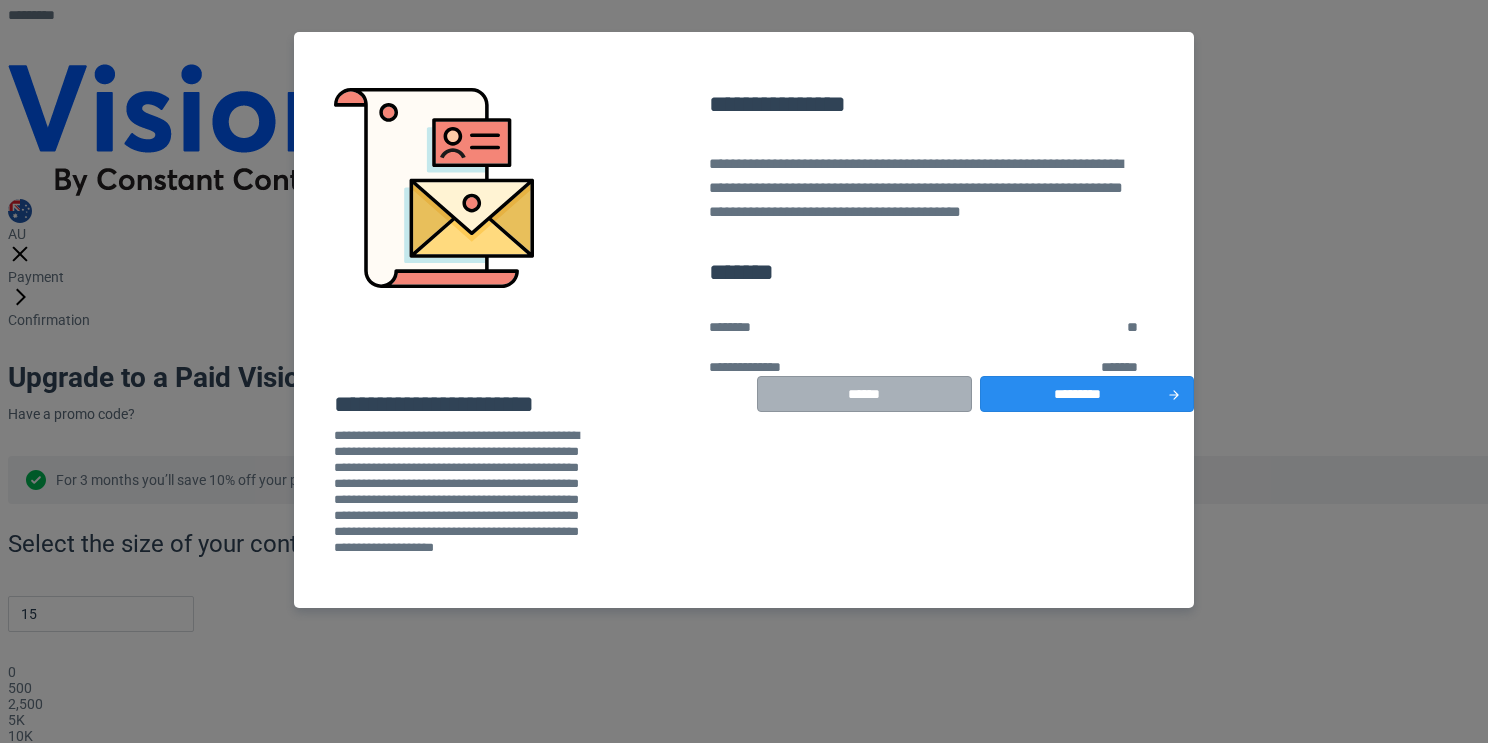 click on "******" at bounding box center (864, 394) 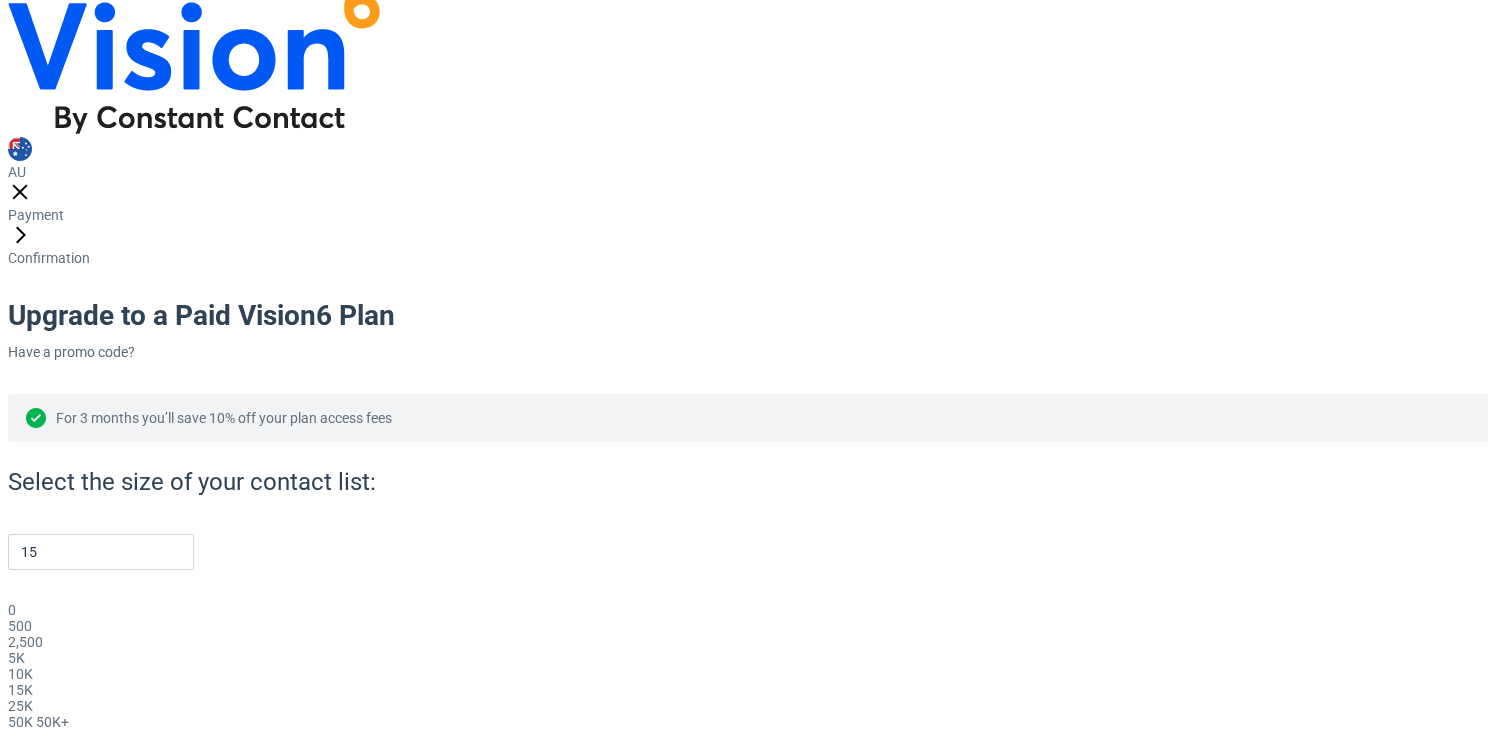 scroll, scrollTop: 64, scrollLeft: 0, axis: vertical 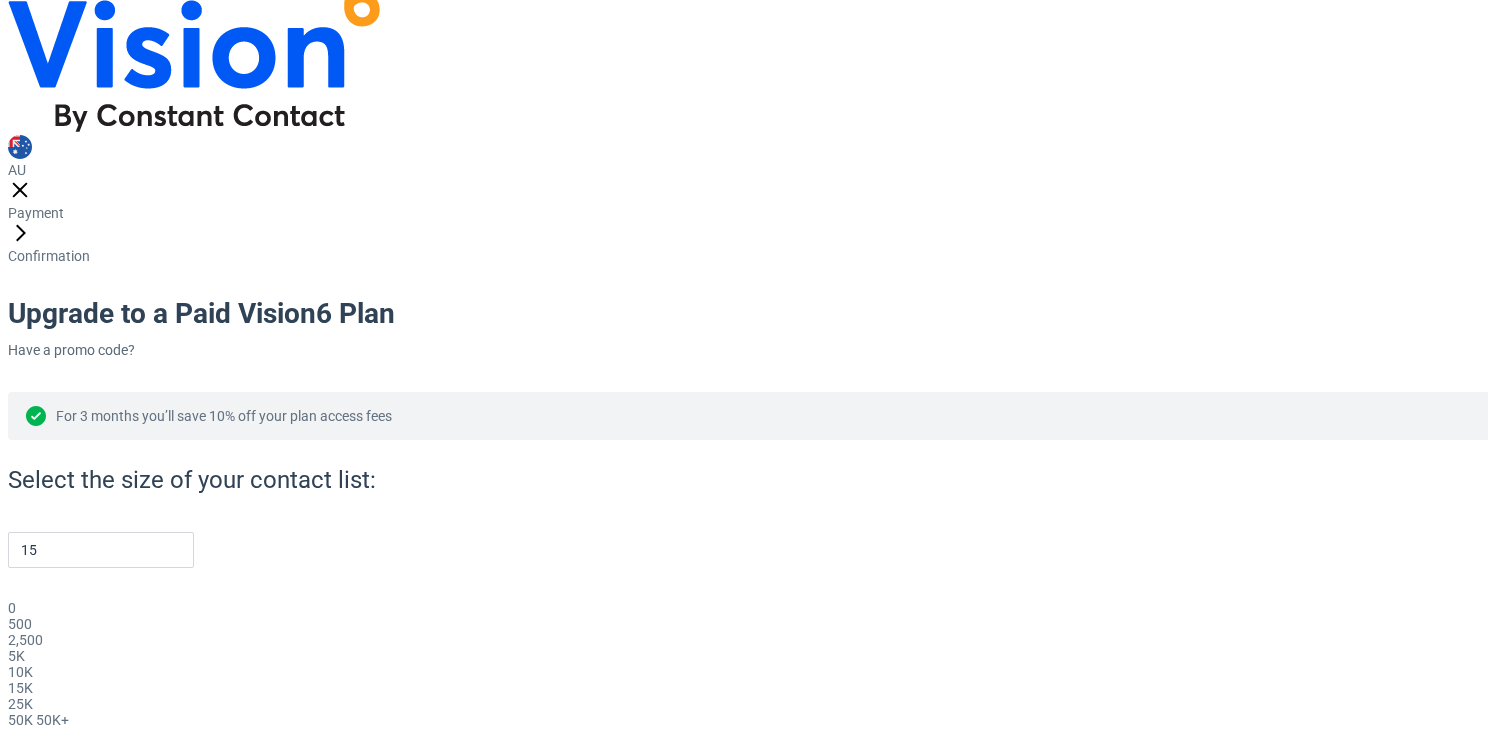 click on "Billing options" at bounding box center (51, 833) 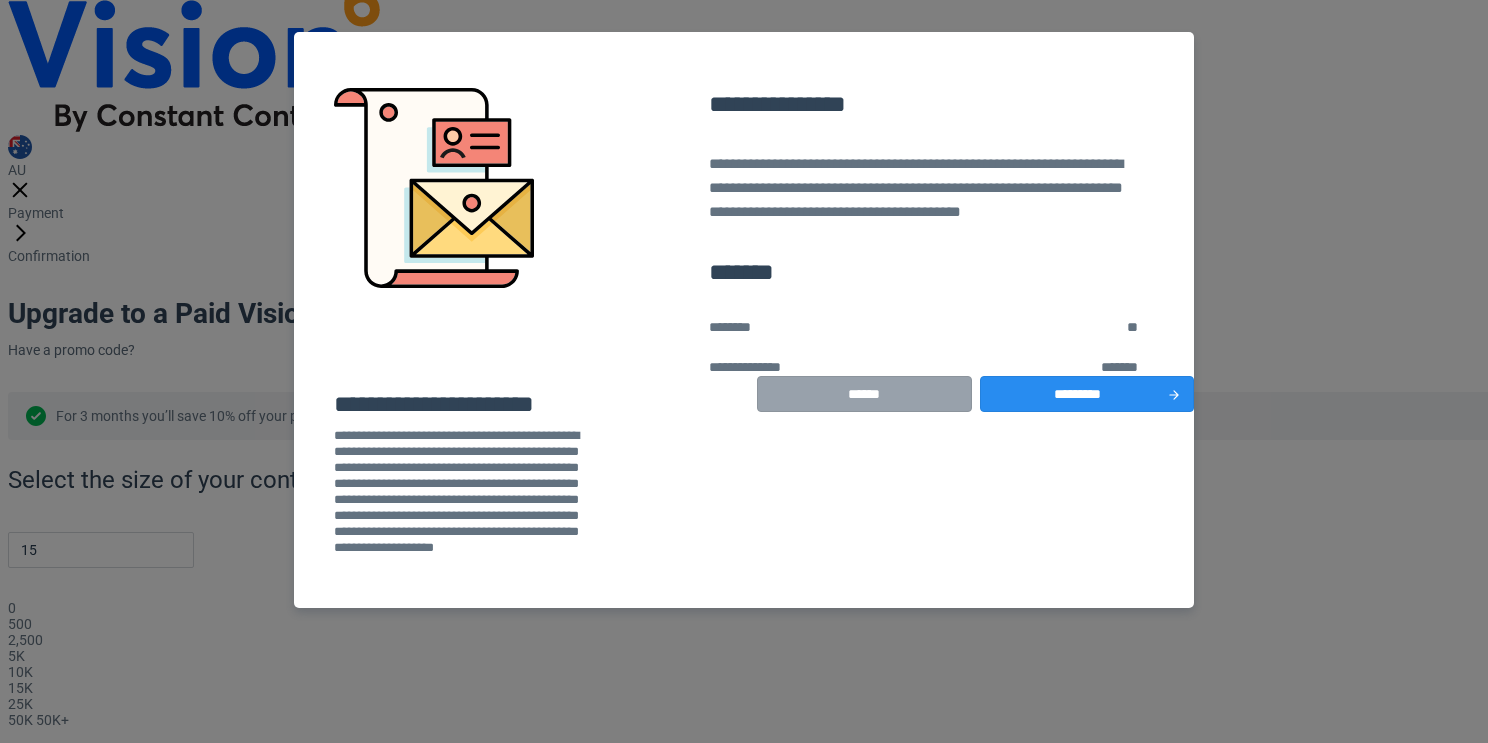 scroll, scrollTop: 0, scrollLeft: 0, axis: both 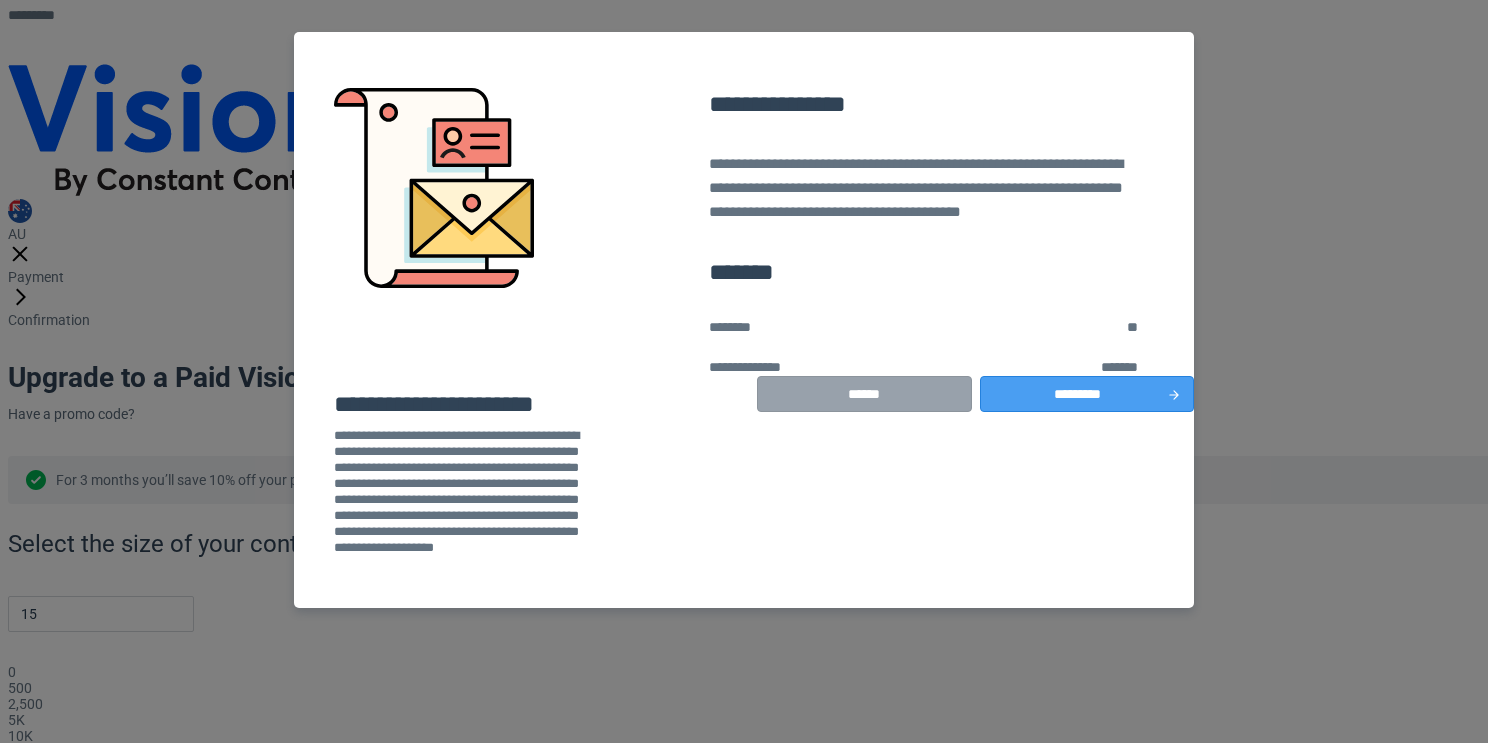 click on "*********" at bounding box center [1087, 394] 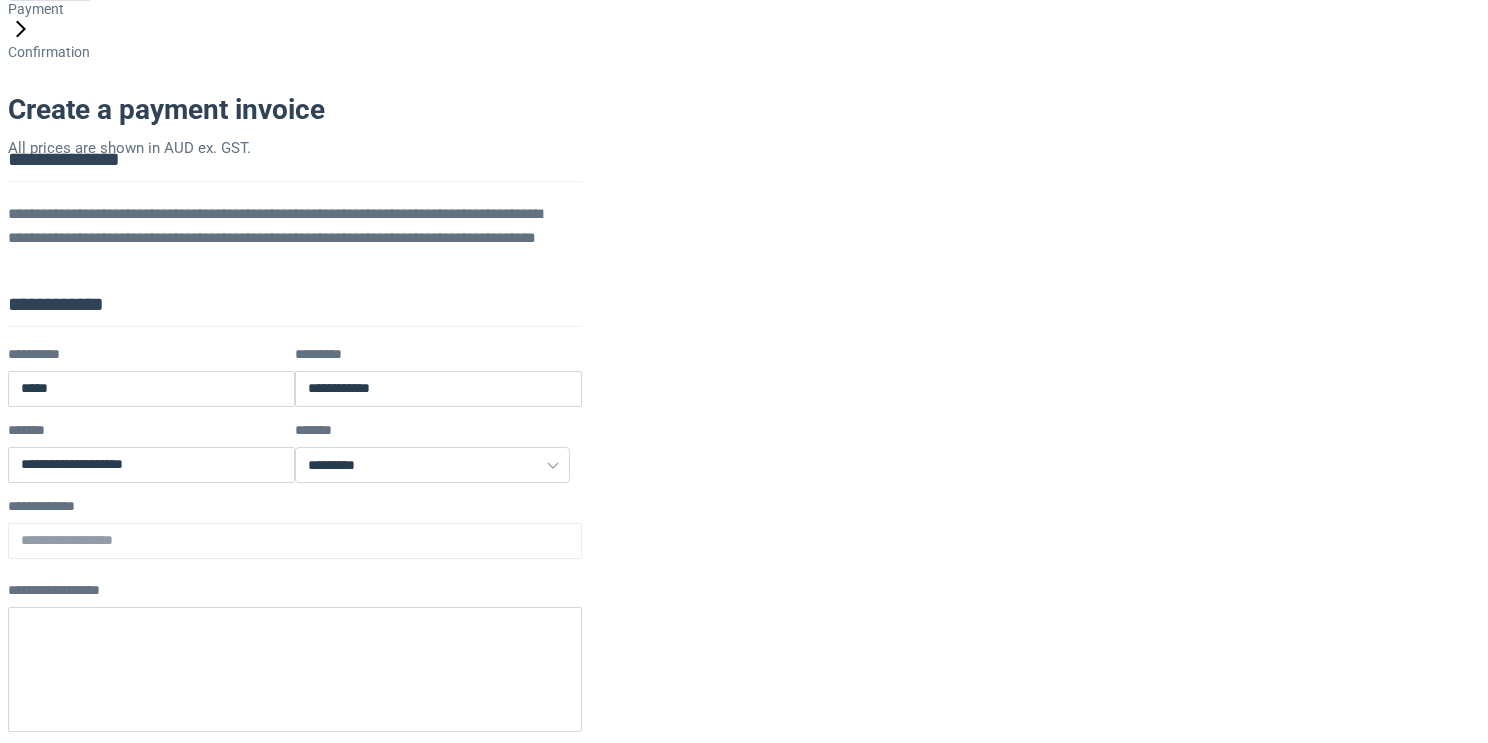 scroll, scrollTop: 306, scrollLeft: 0, axis: vertical 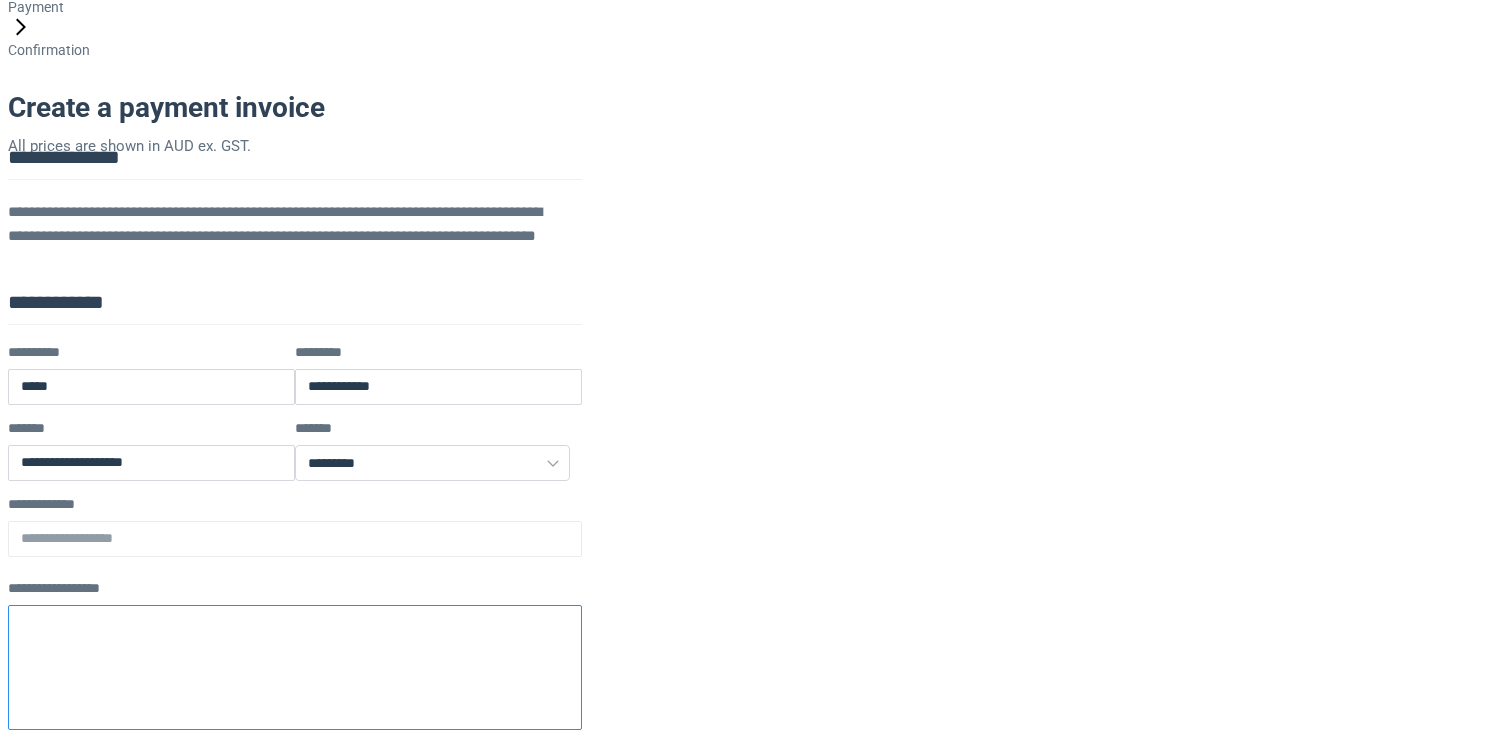 click at bounding box center (295, 667) 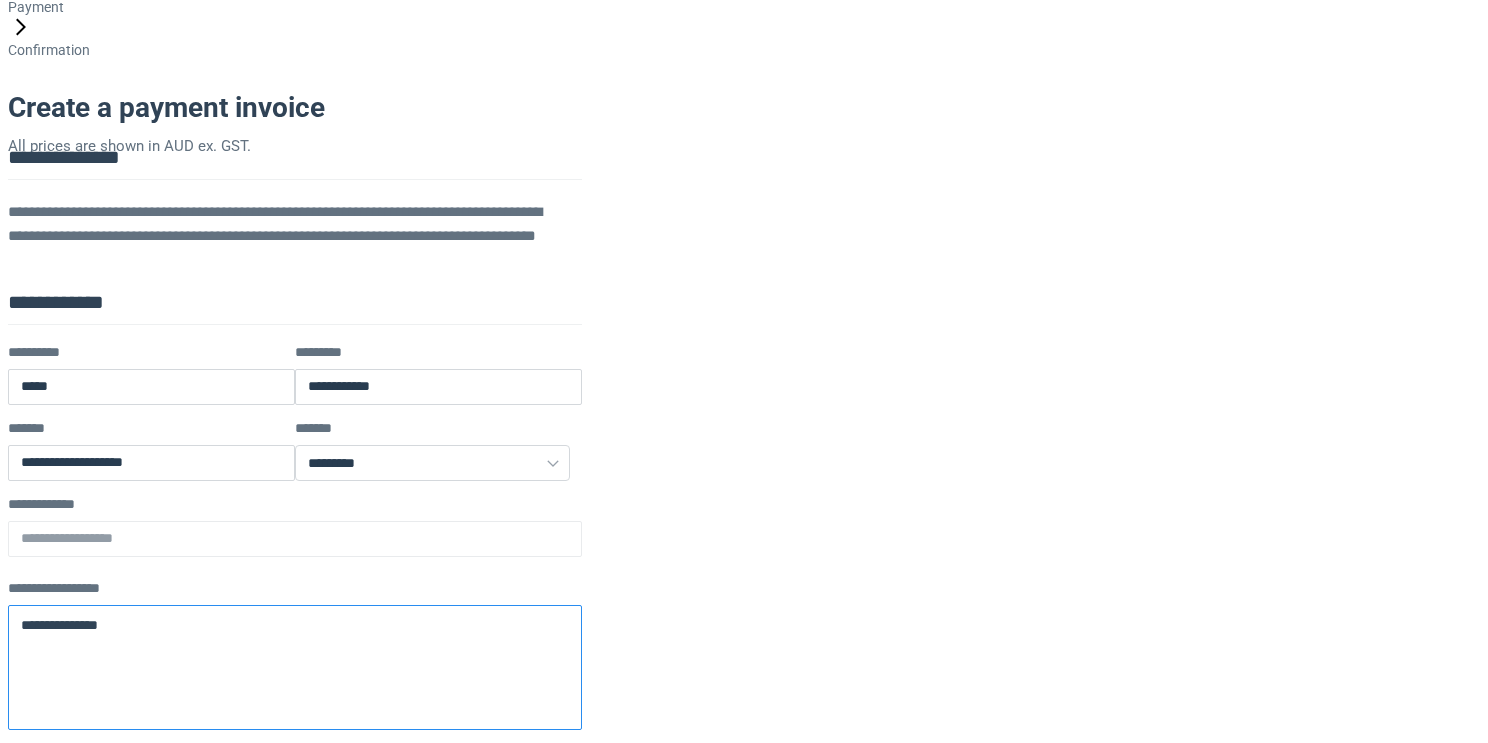 type on "**********" 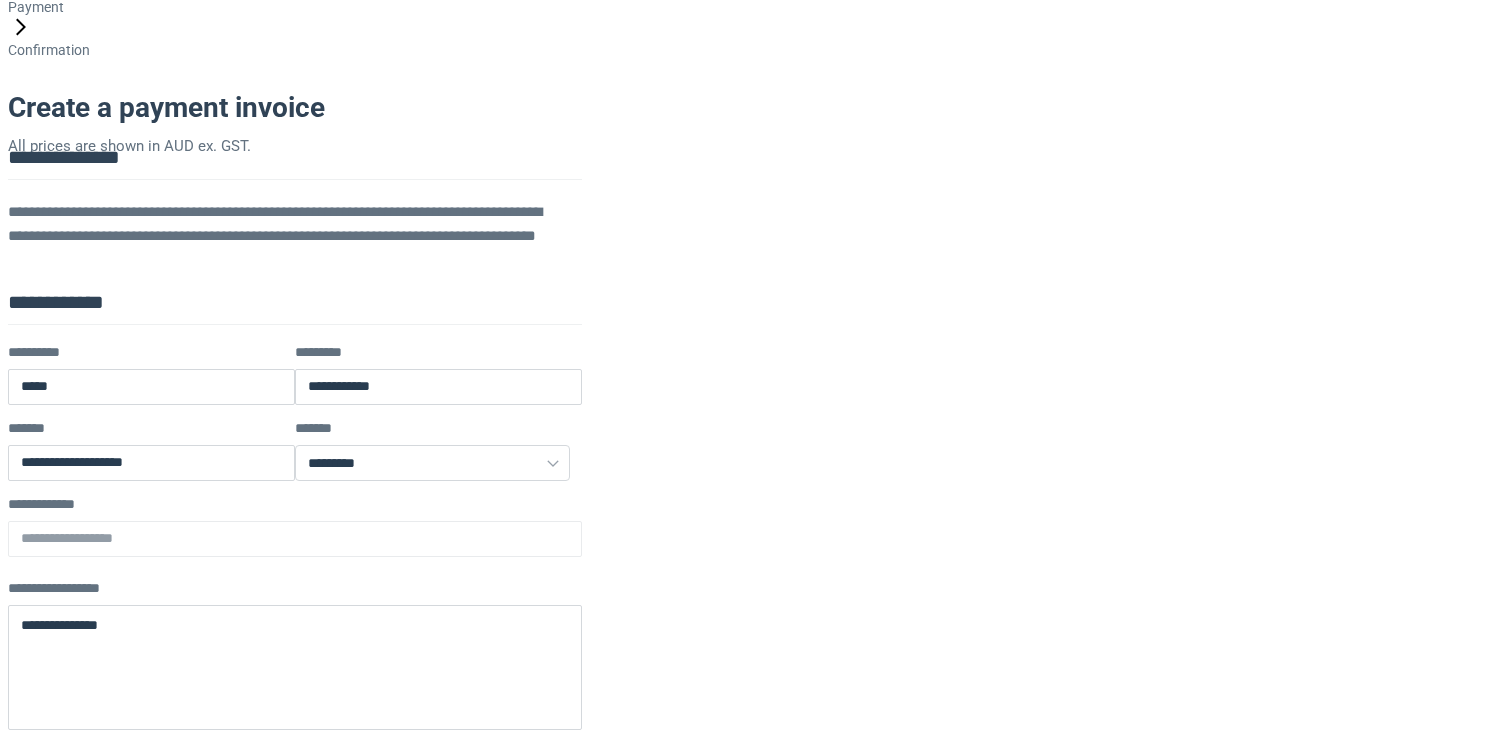 type on "**********" 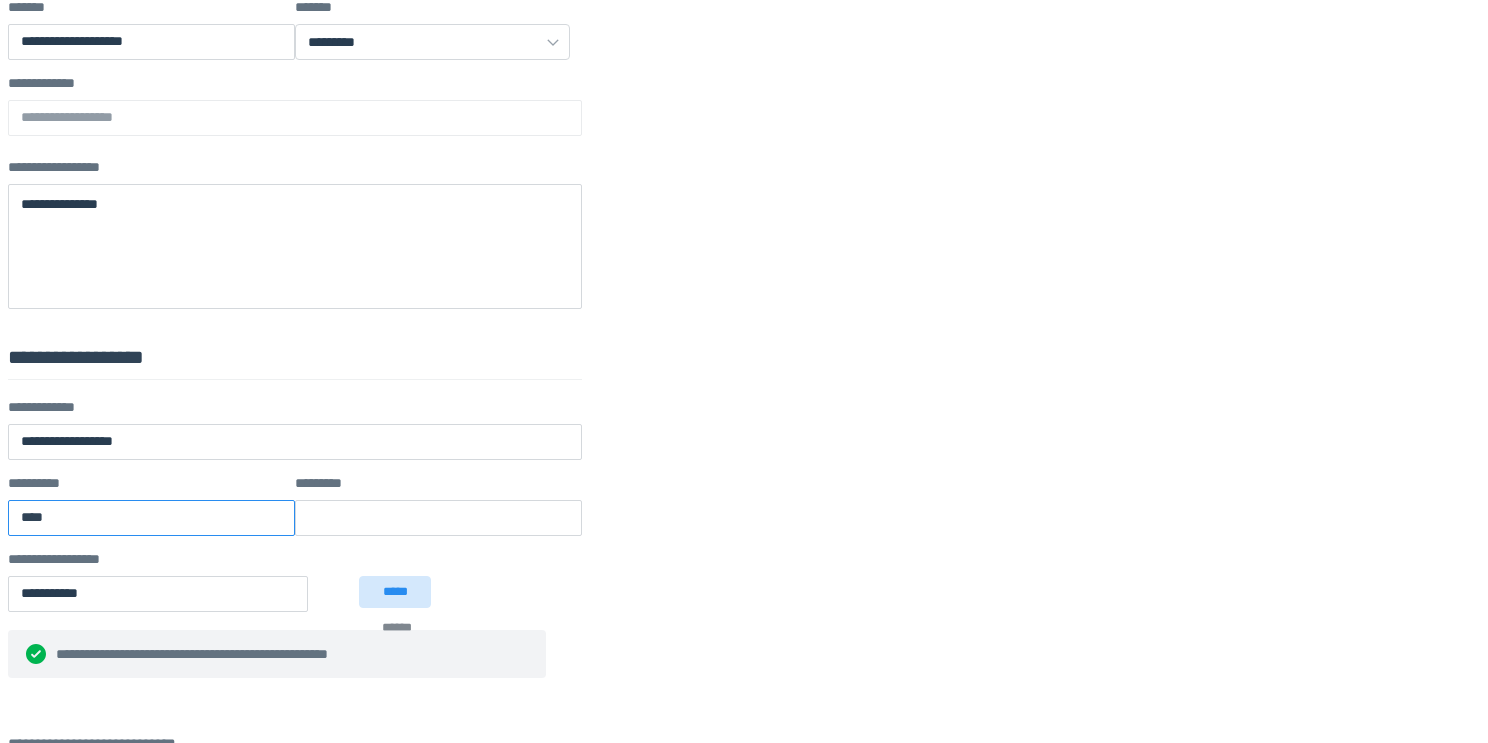 type on "****" 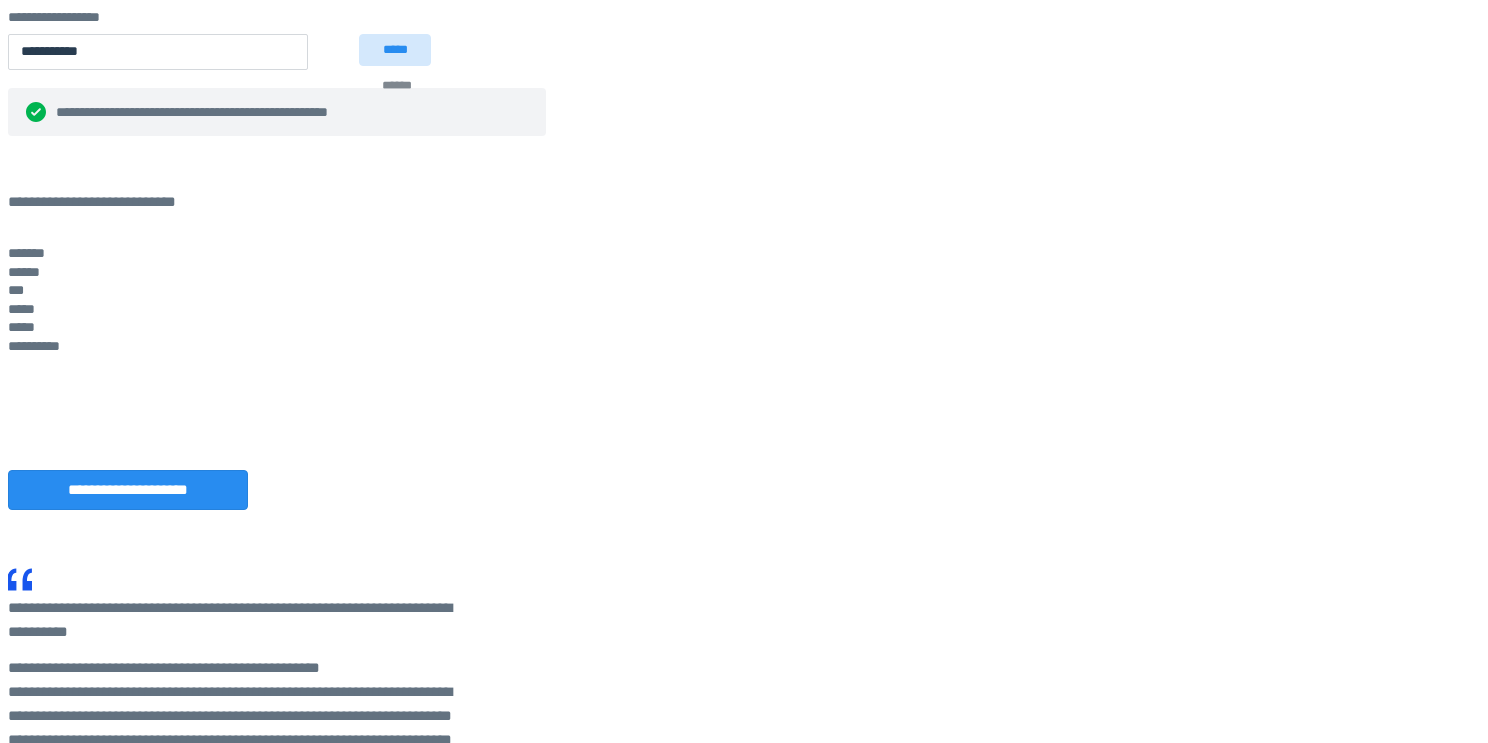 scroll, scrollTop: 1274, scrollLeft: 0, axis: vertical 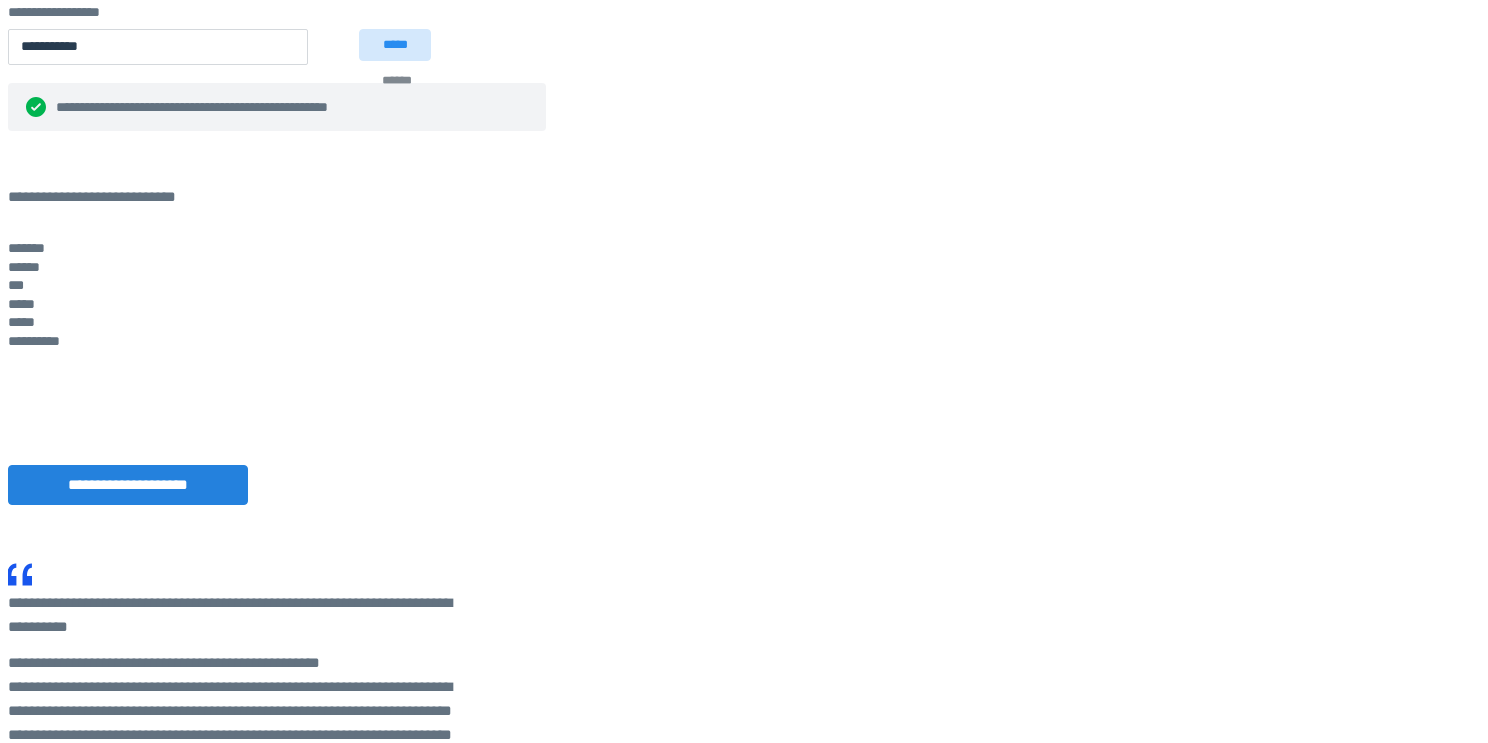 type on "*****" 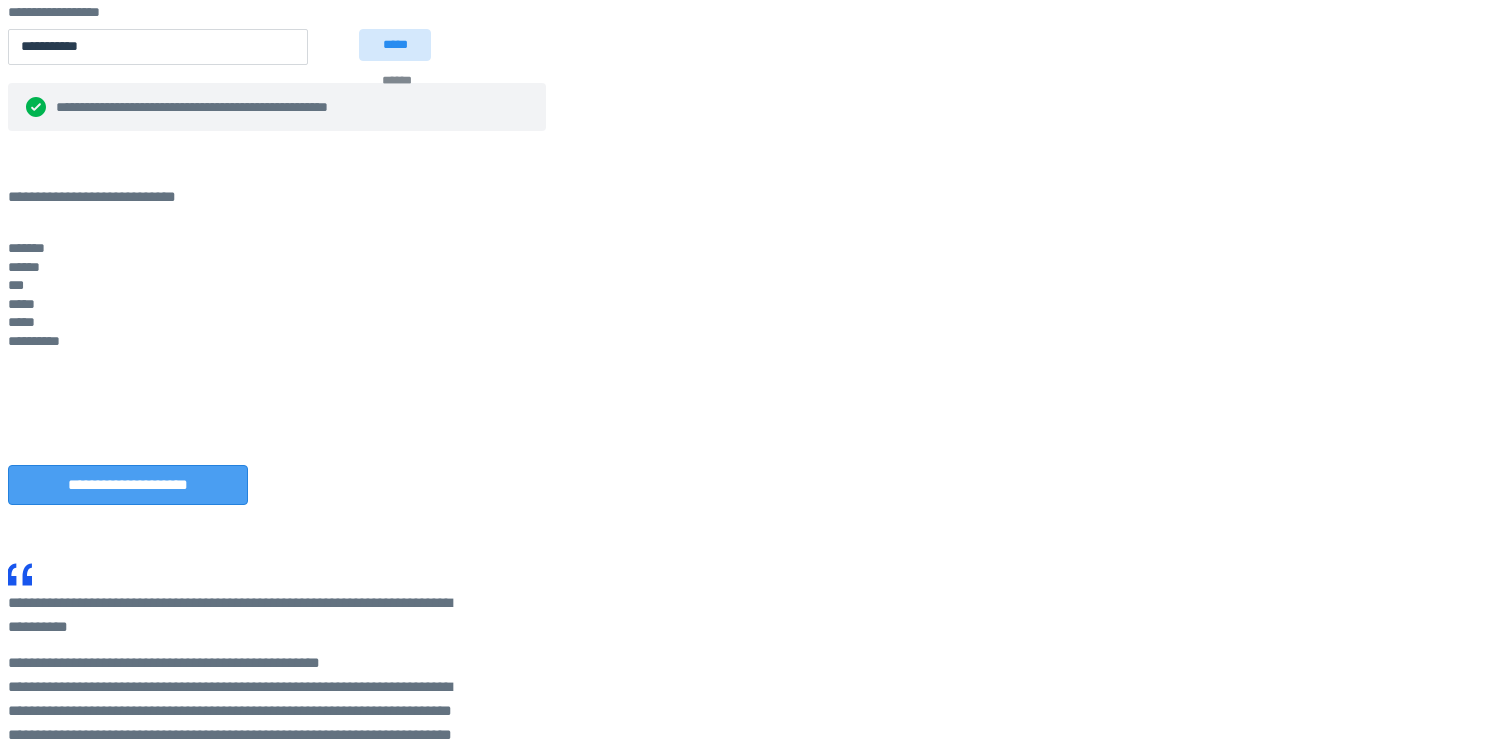 click on "**********" at bounding box center [128, 485] 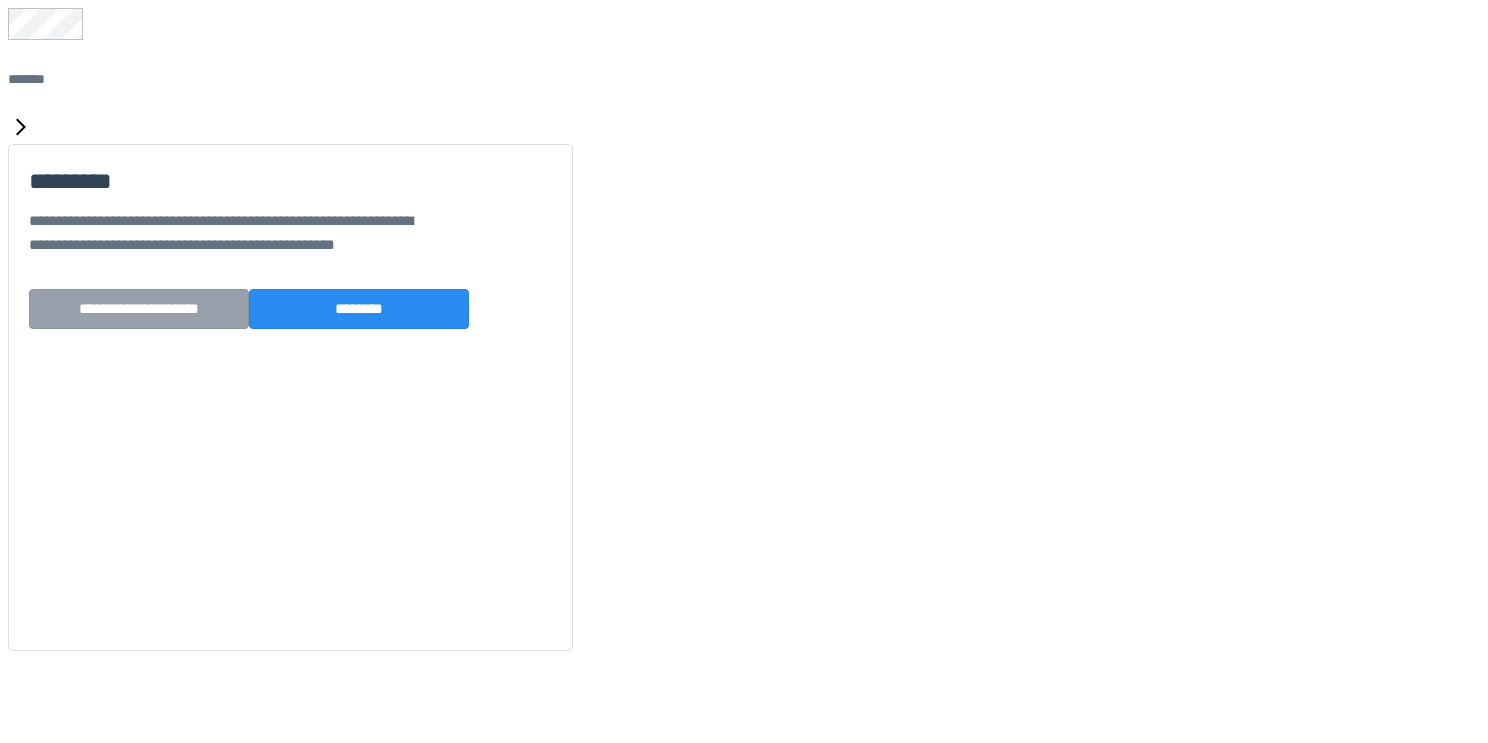 scroll, scrollTop: 0, scrollLeft: 0, axis: both 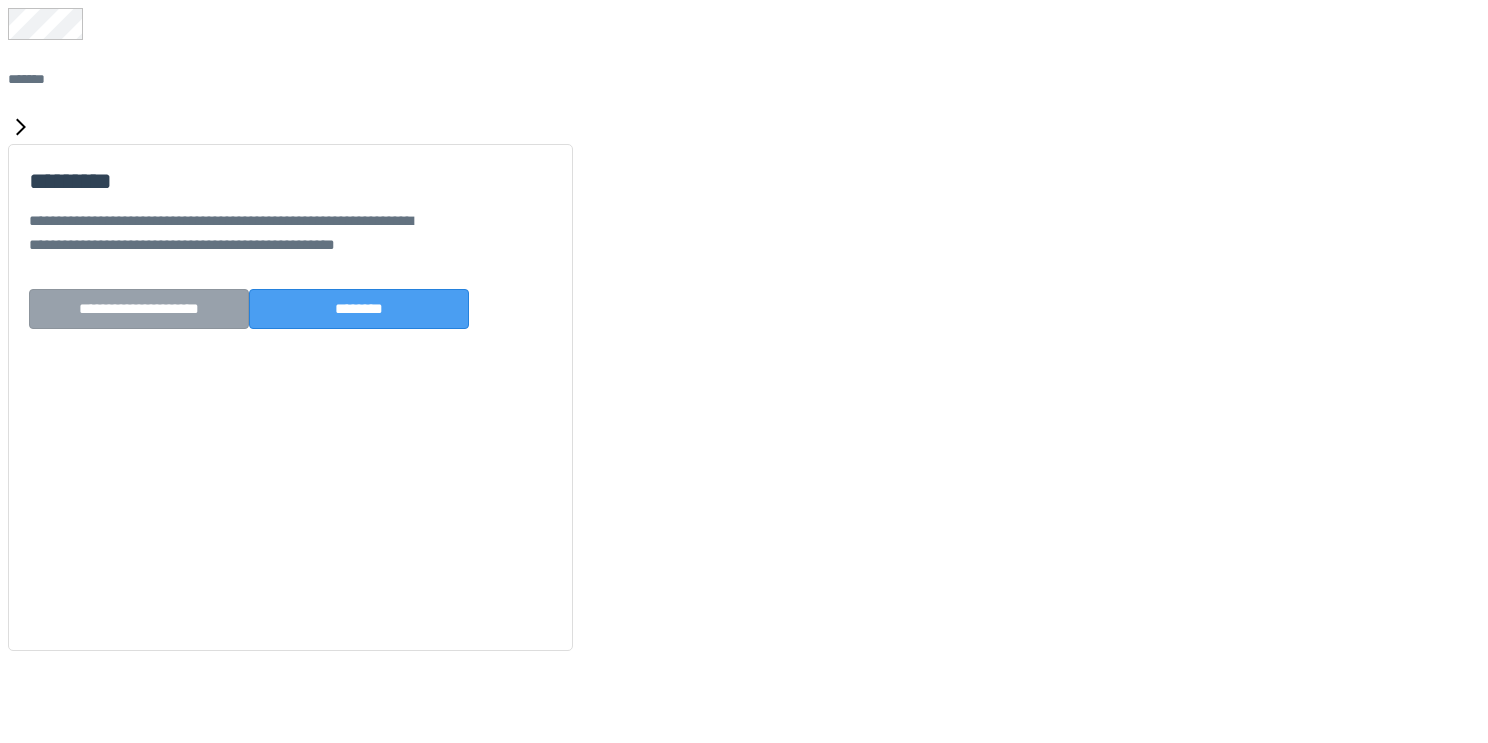click on "********" at bounding box center (359, 309) 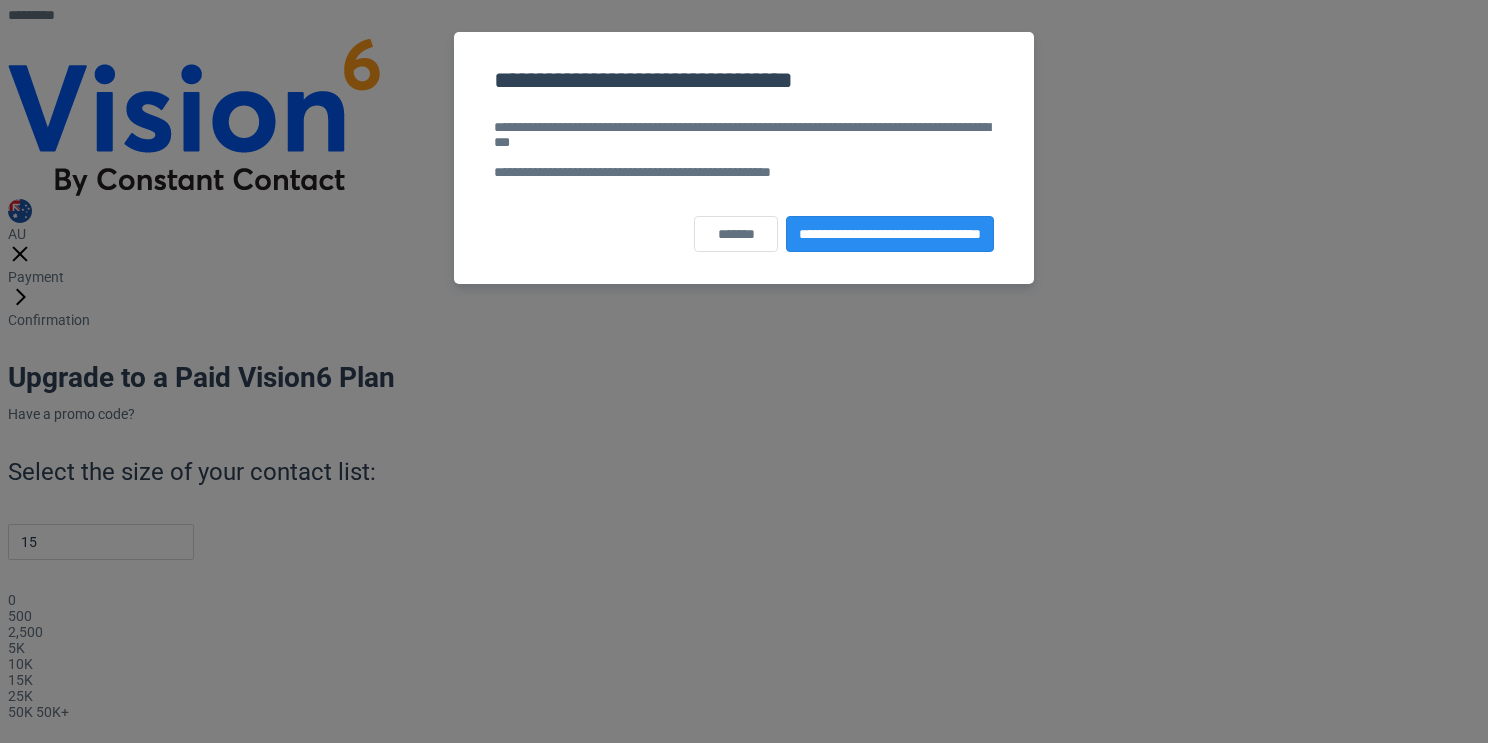 scroll, scrollTop: 0, scrollLeft: 0, axis: both 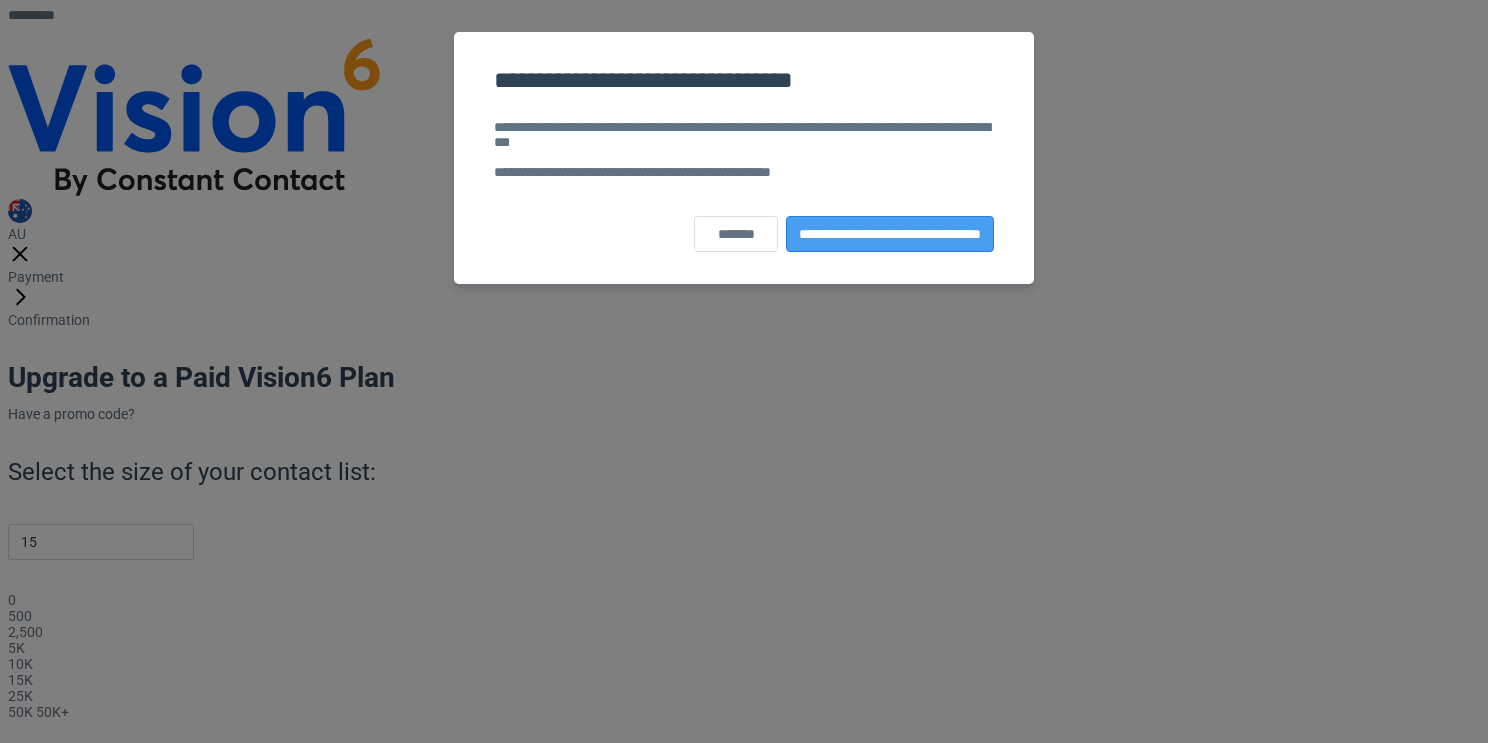 click on "**********" at bounding box center [890, 234] 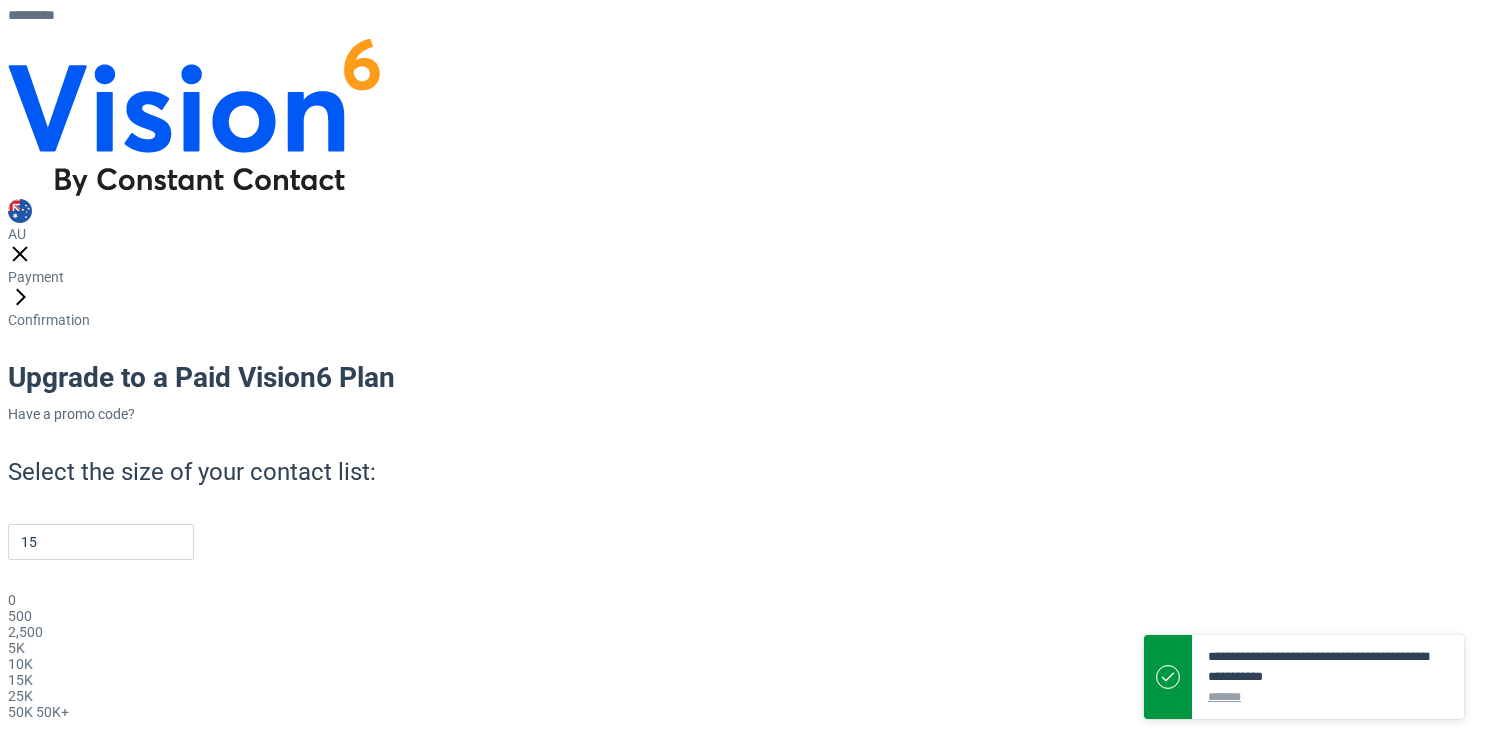 click on "*******" at bounding box center [63, 828] 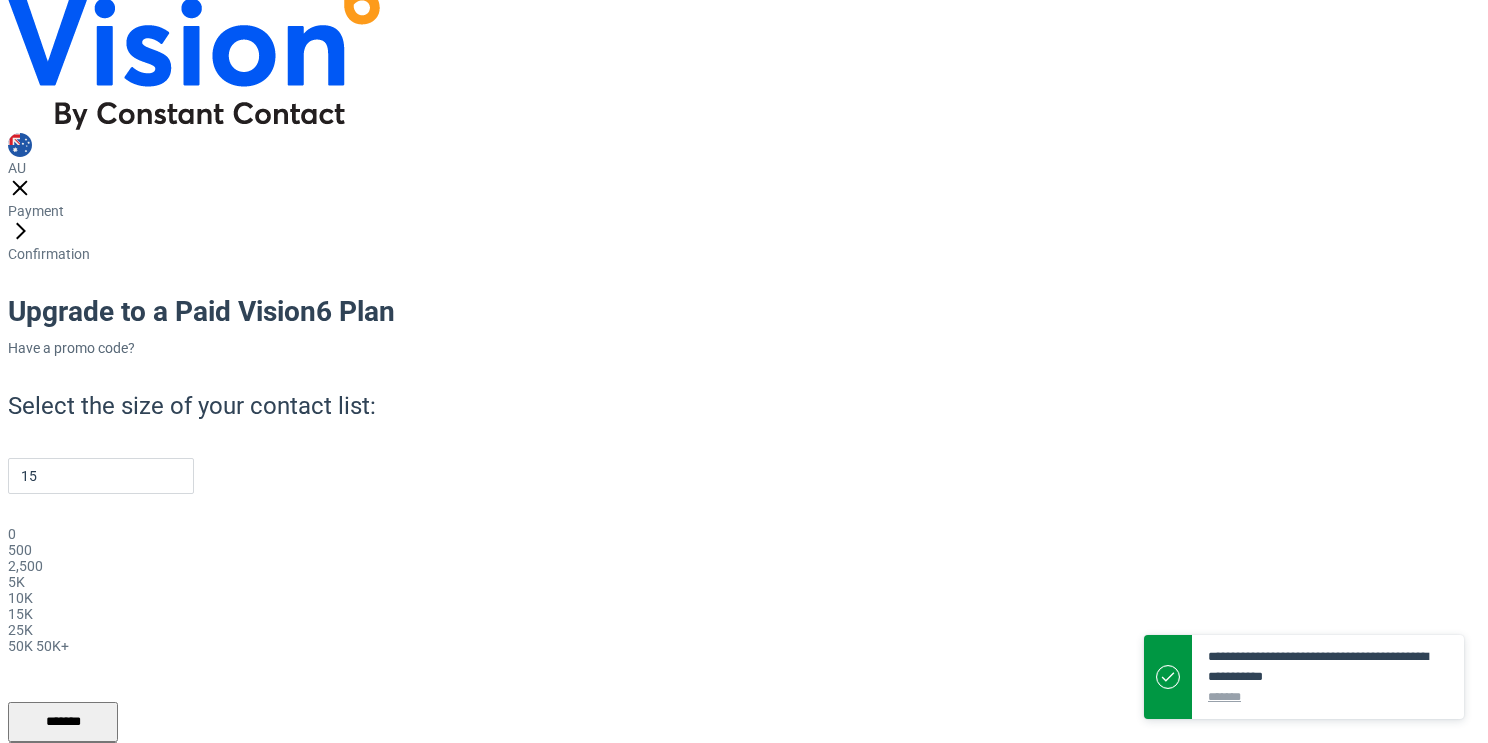 click on "Billing options" at bounding box center (51, 811) 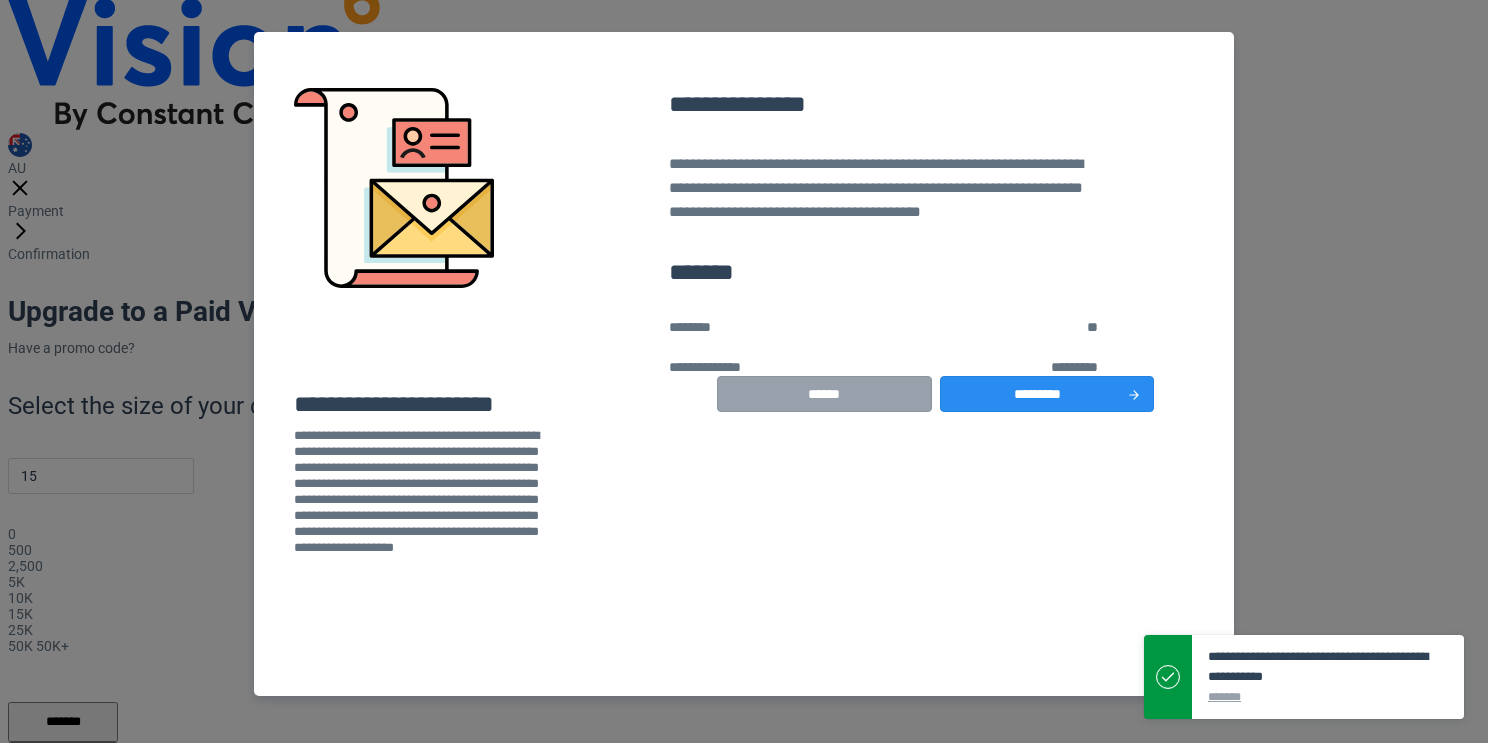 scroll, scrollTop: 0, scrollLeft: 0, axis: both 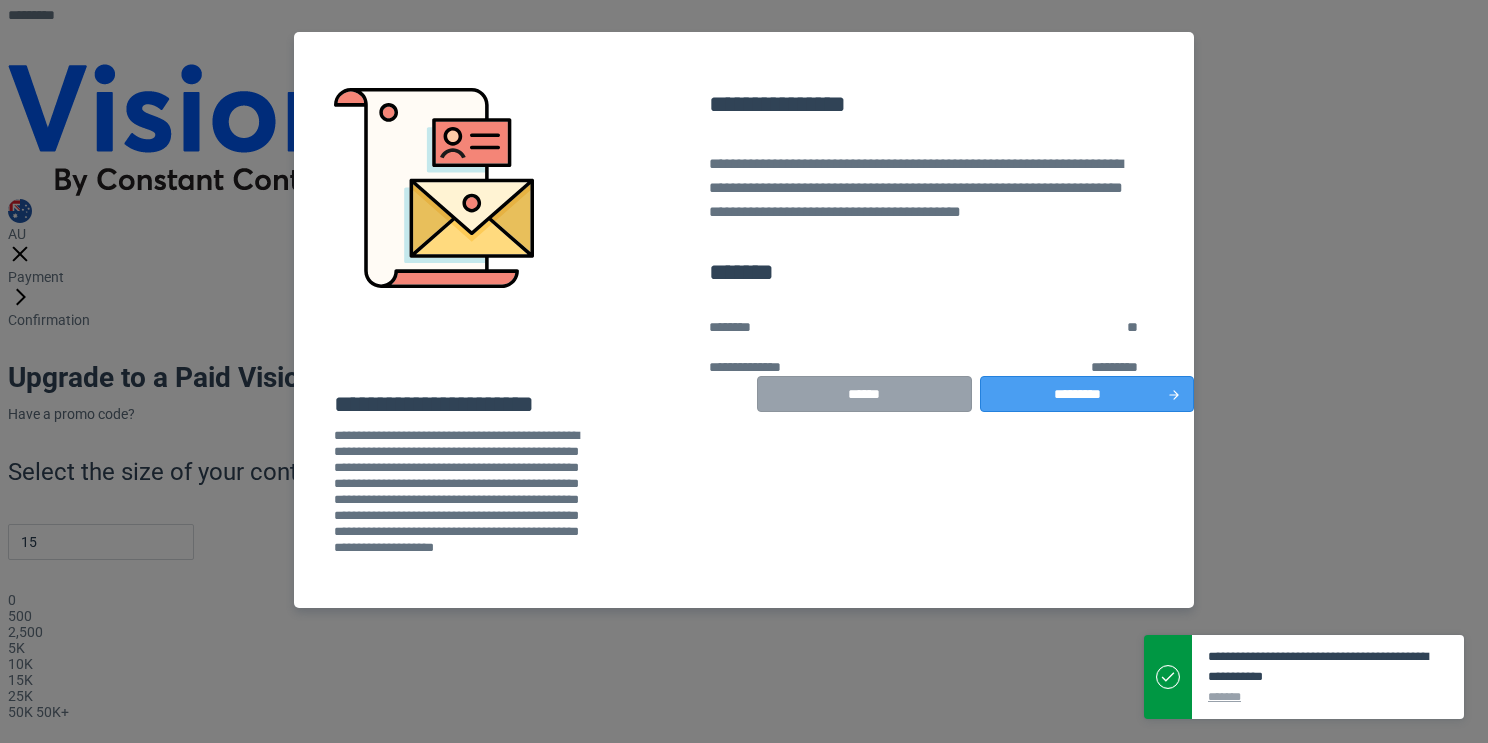 click on "*********" at bounding box center [1087, 394] 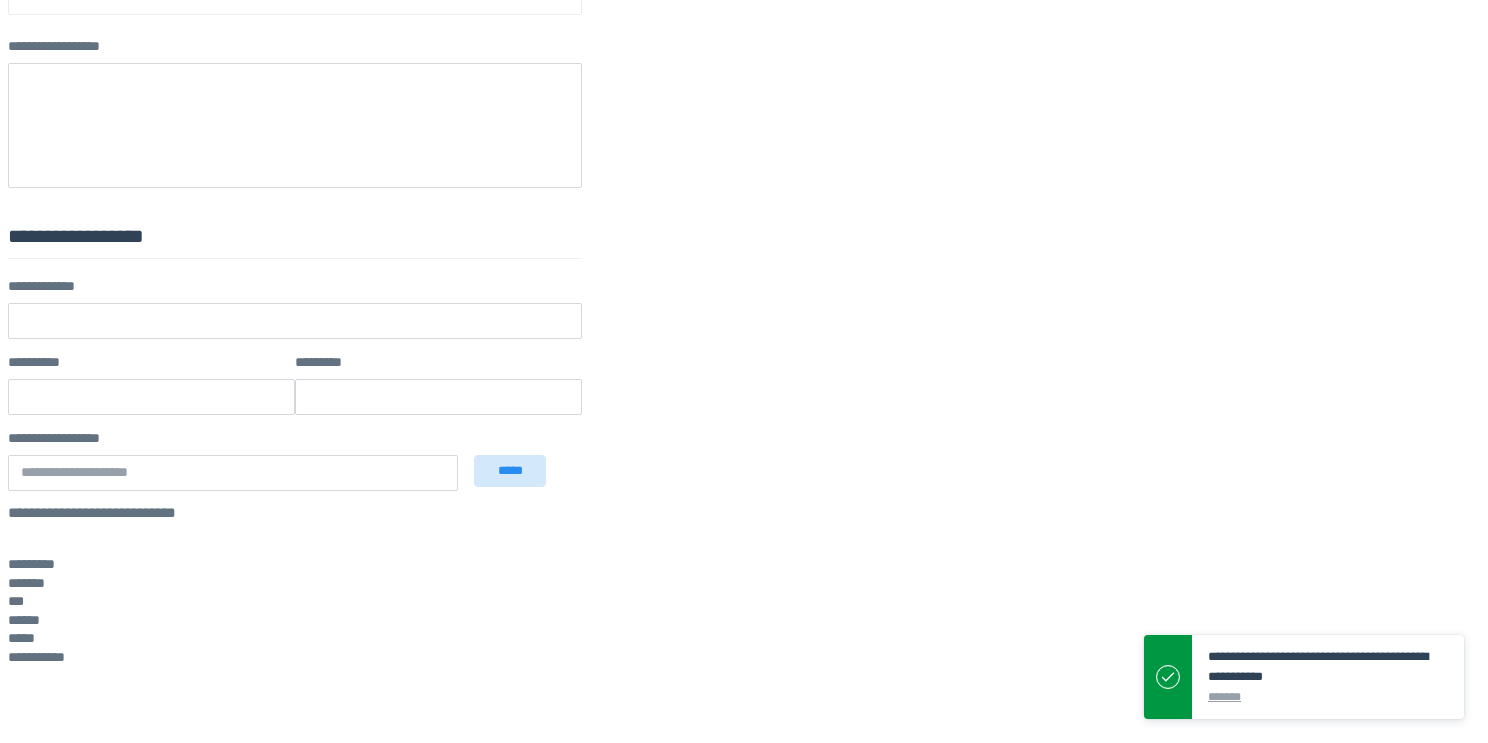 scroll, scrollTop: 868, scrollLeft: 0, axis: vertical 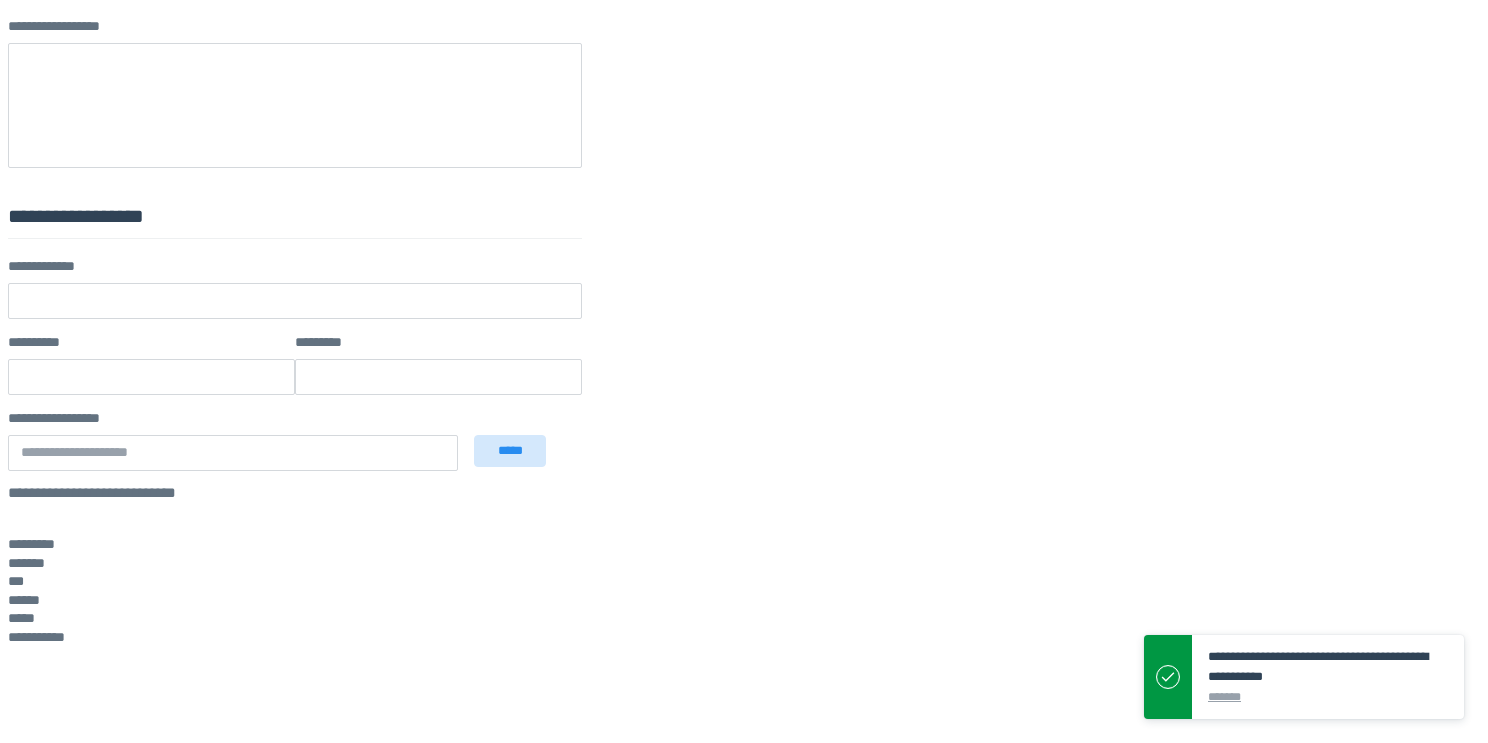 click on "**********" at bounding box center (295, 437) 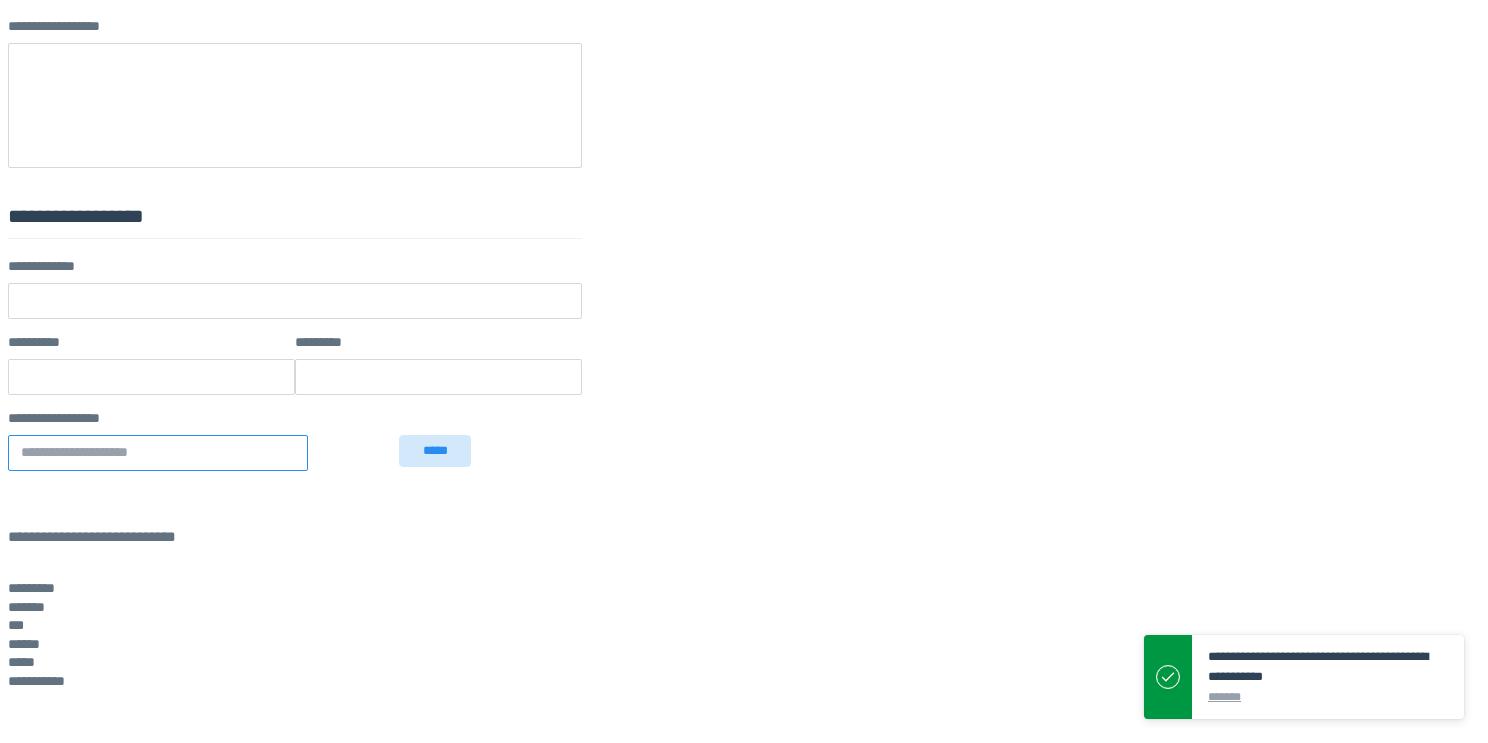 paste on "**********" 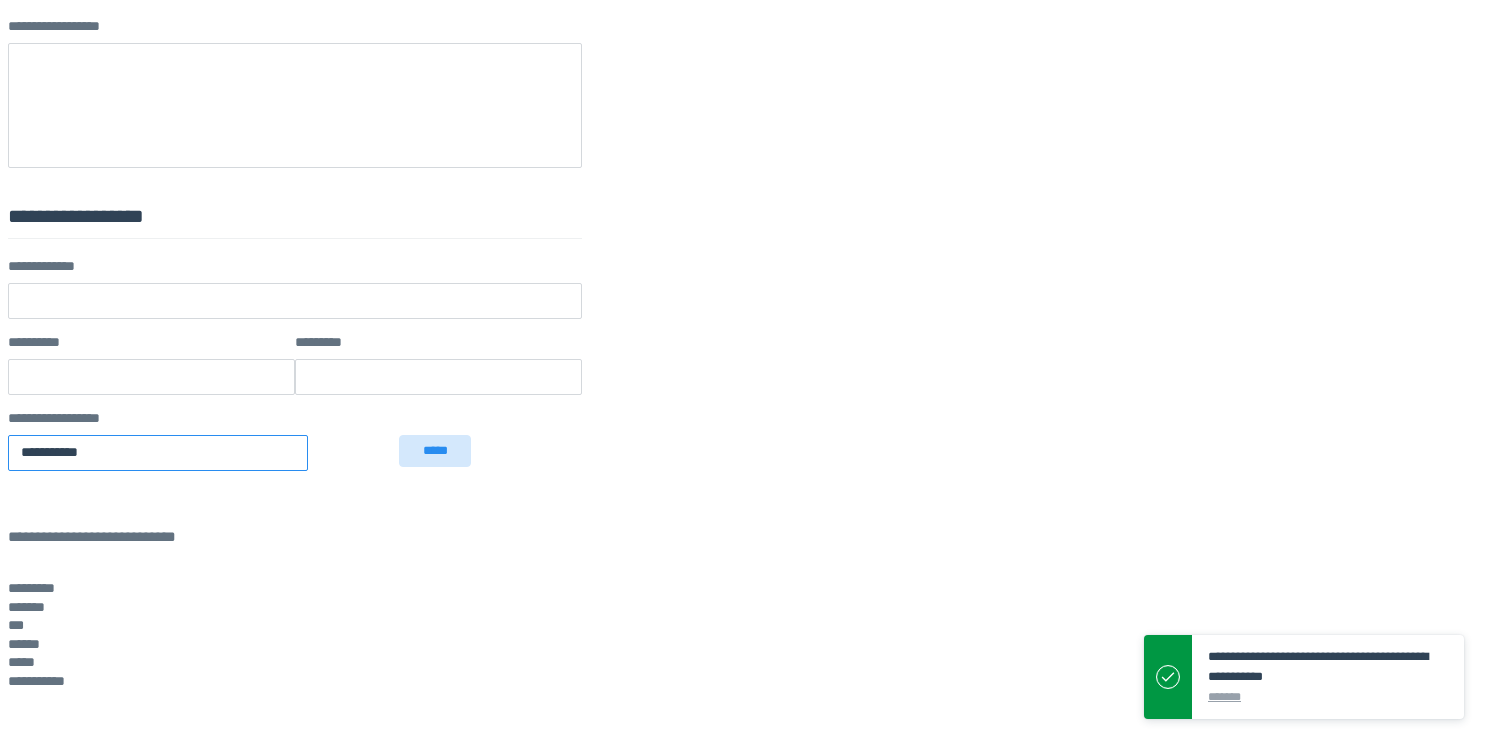 type on "**********" 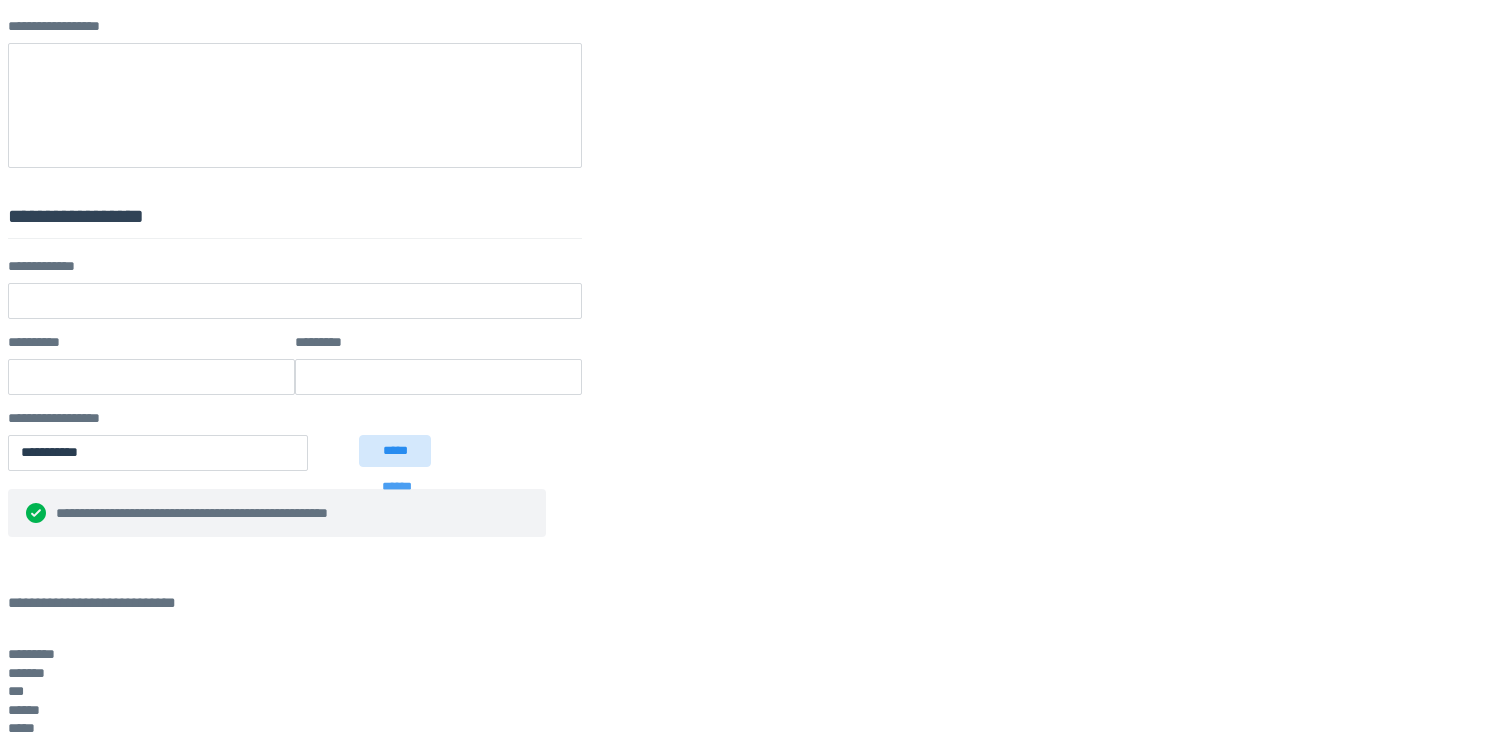 click on "******" at bounding box center [397, 487] 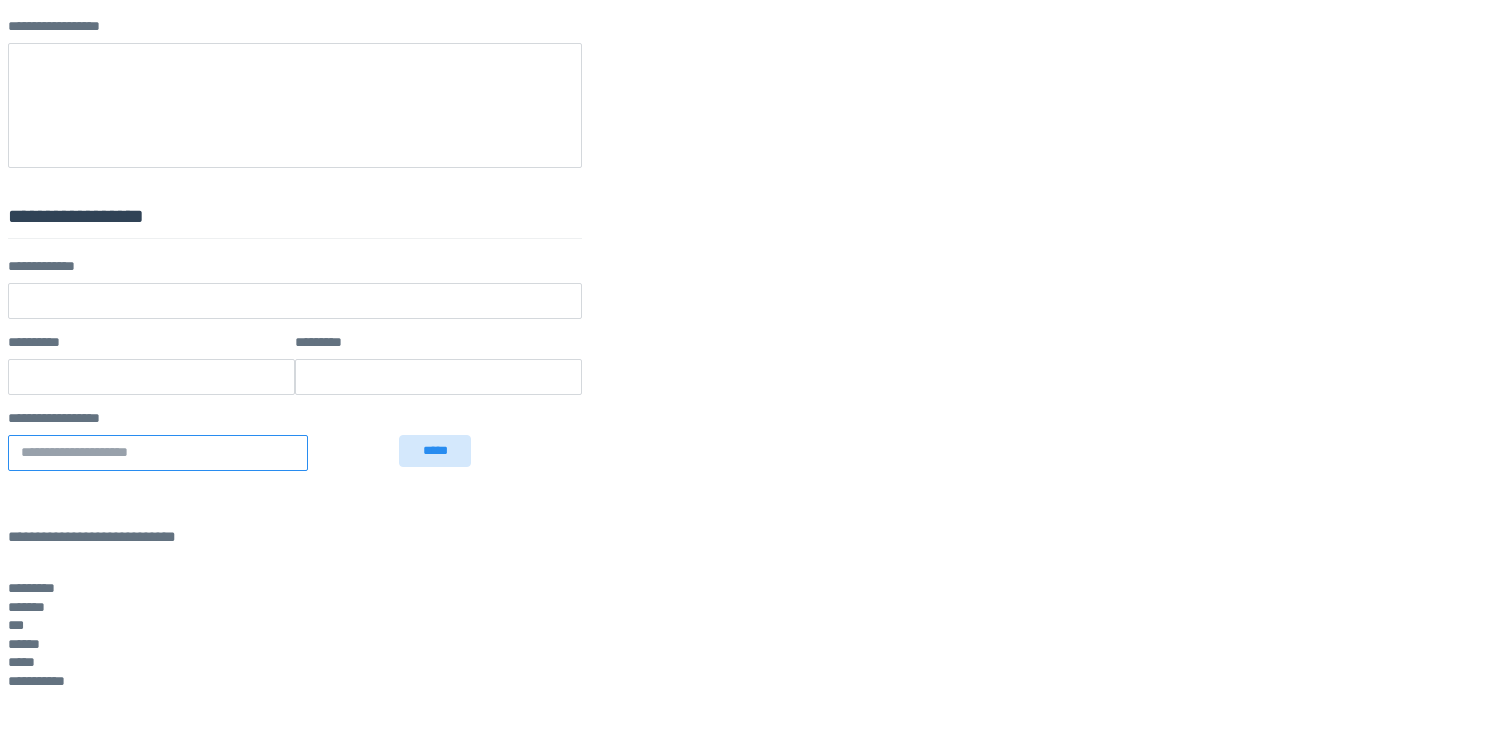click at bounding box center [158, 453] 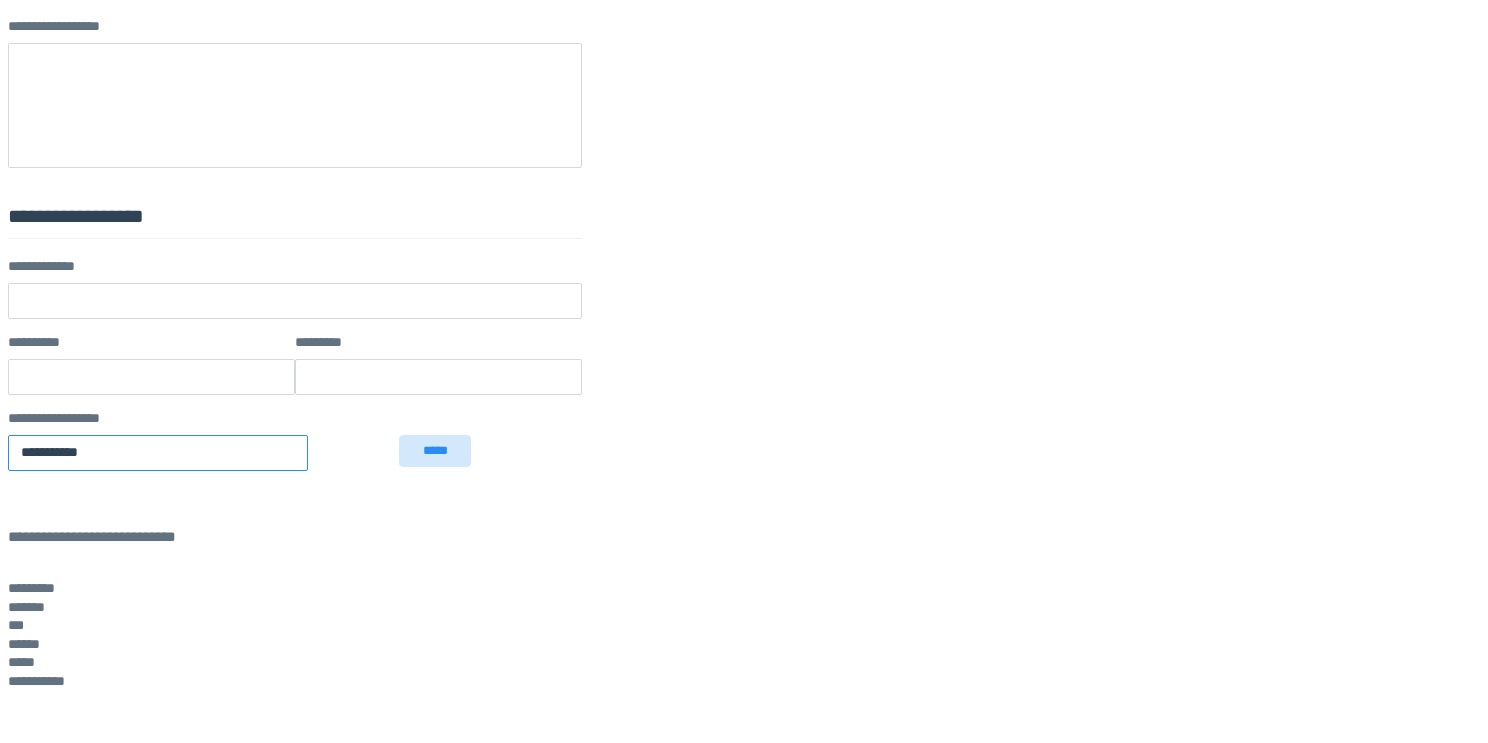type on "**********" 